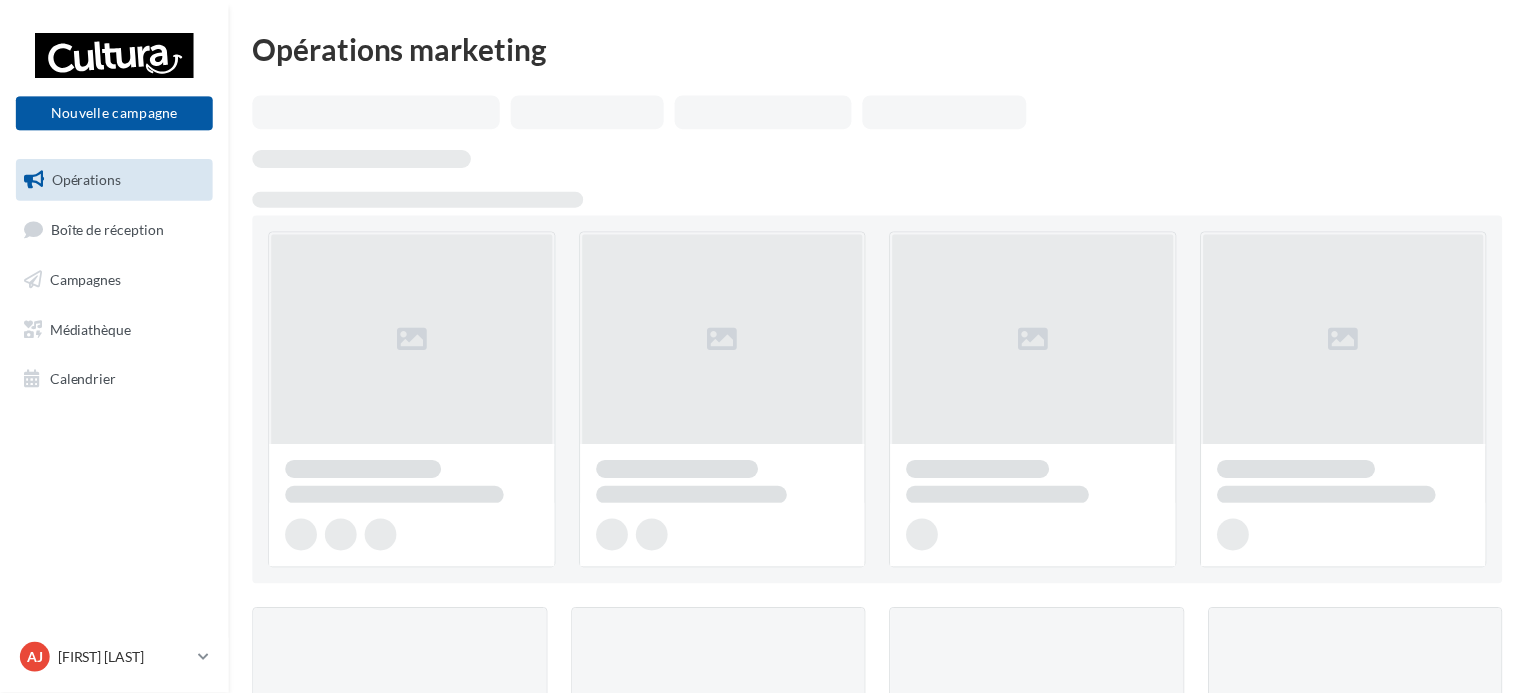 scroll, scrollTop: 0, scrollLeft: 0, axis: both 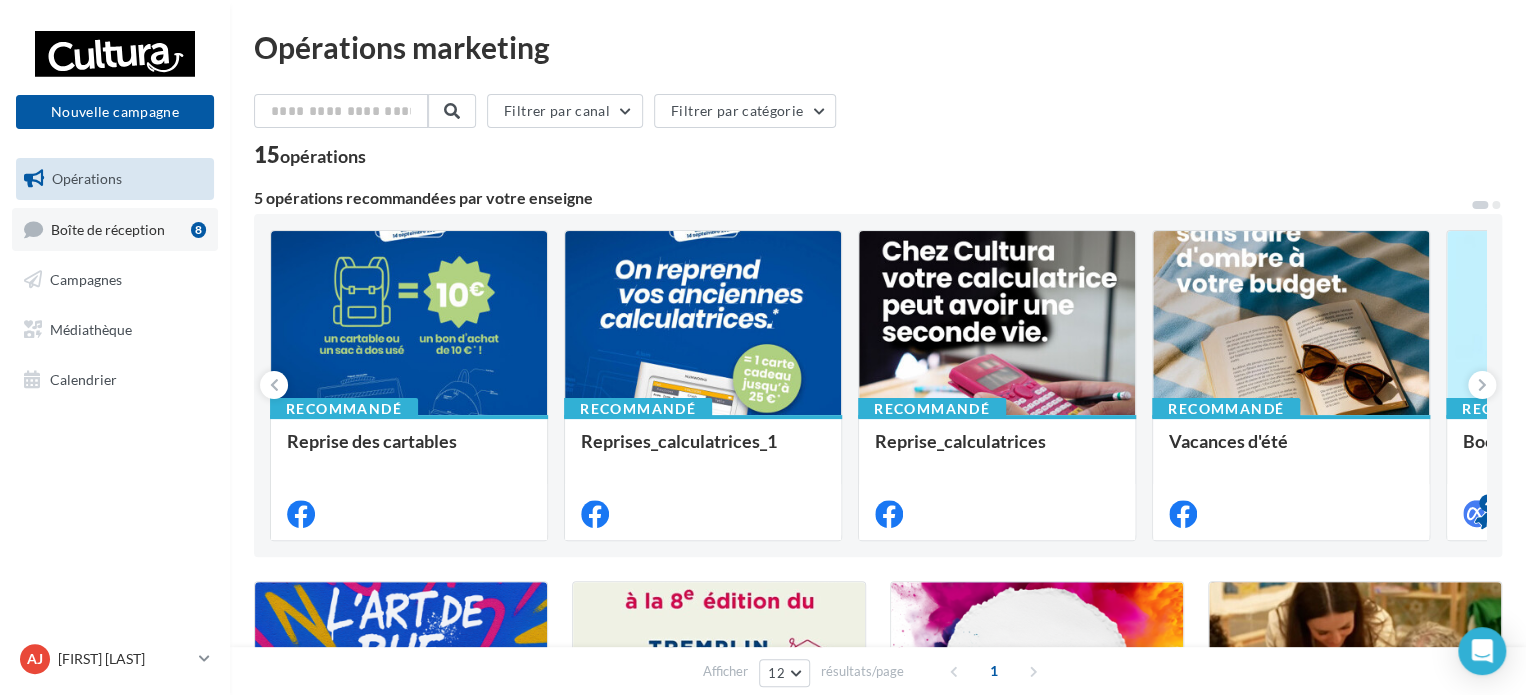 click on "Boîte de réception
8" at bounding box center [115, 229] 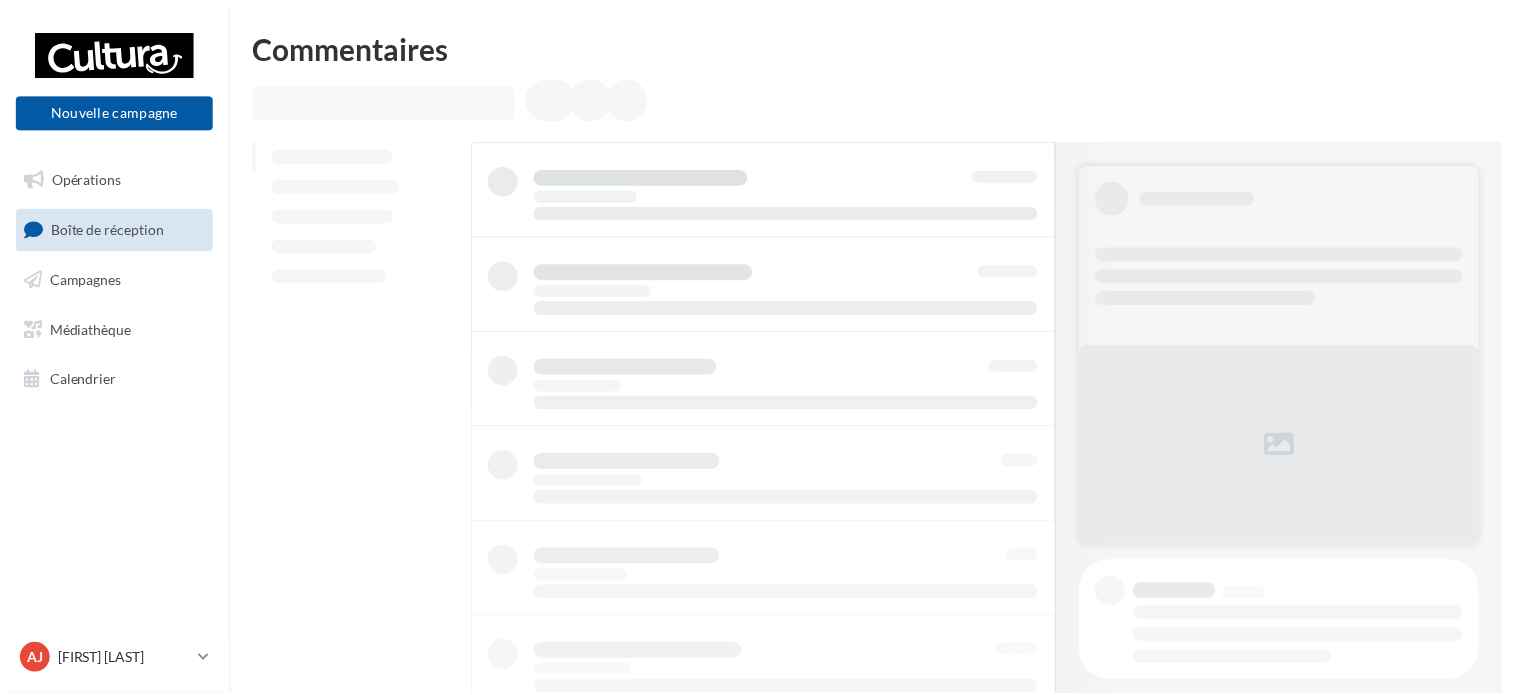 scroll, scrollTop: 0, scrollLeft: 0, axis: both 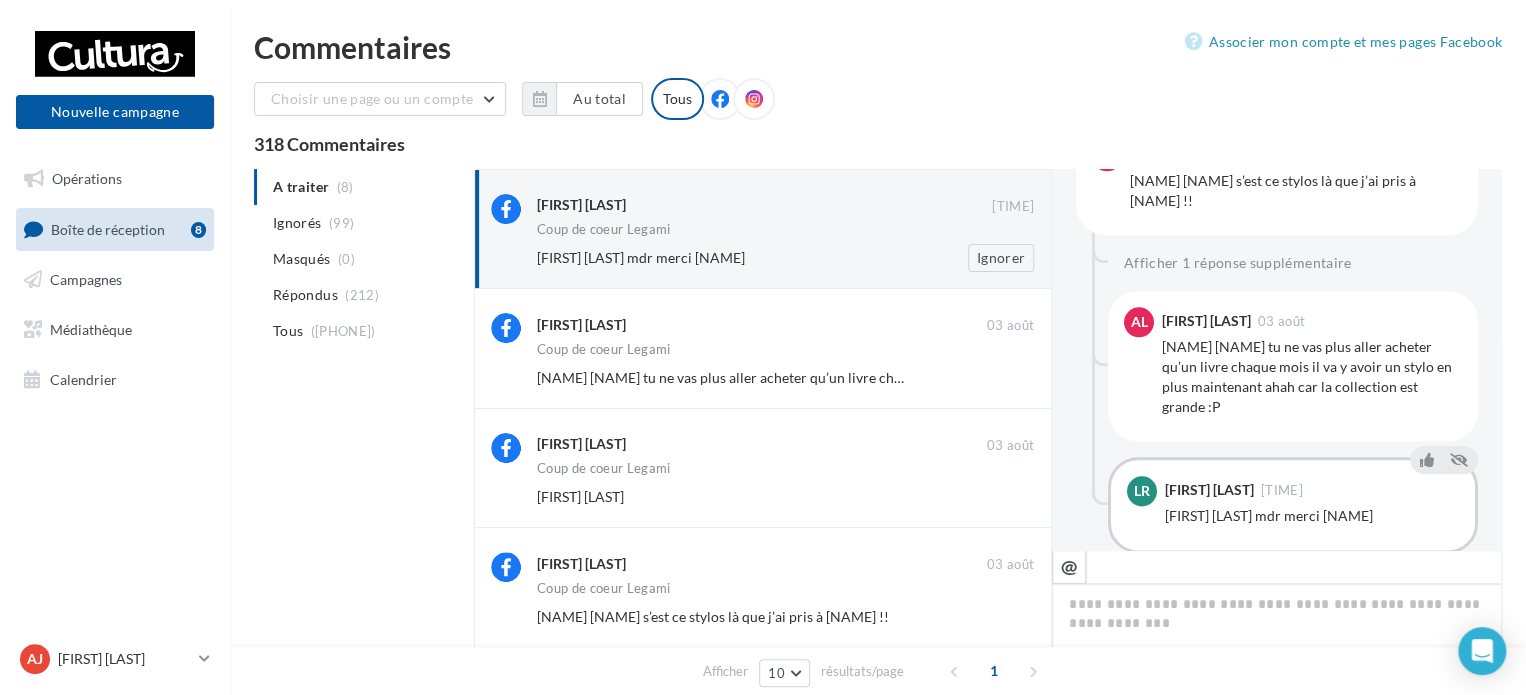 click on "Coup de coeur Legami" at bounding box center (785, 231) 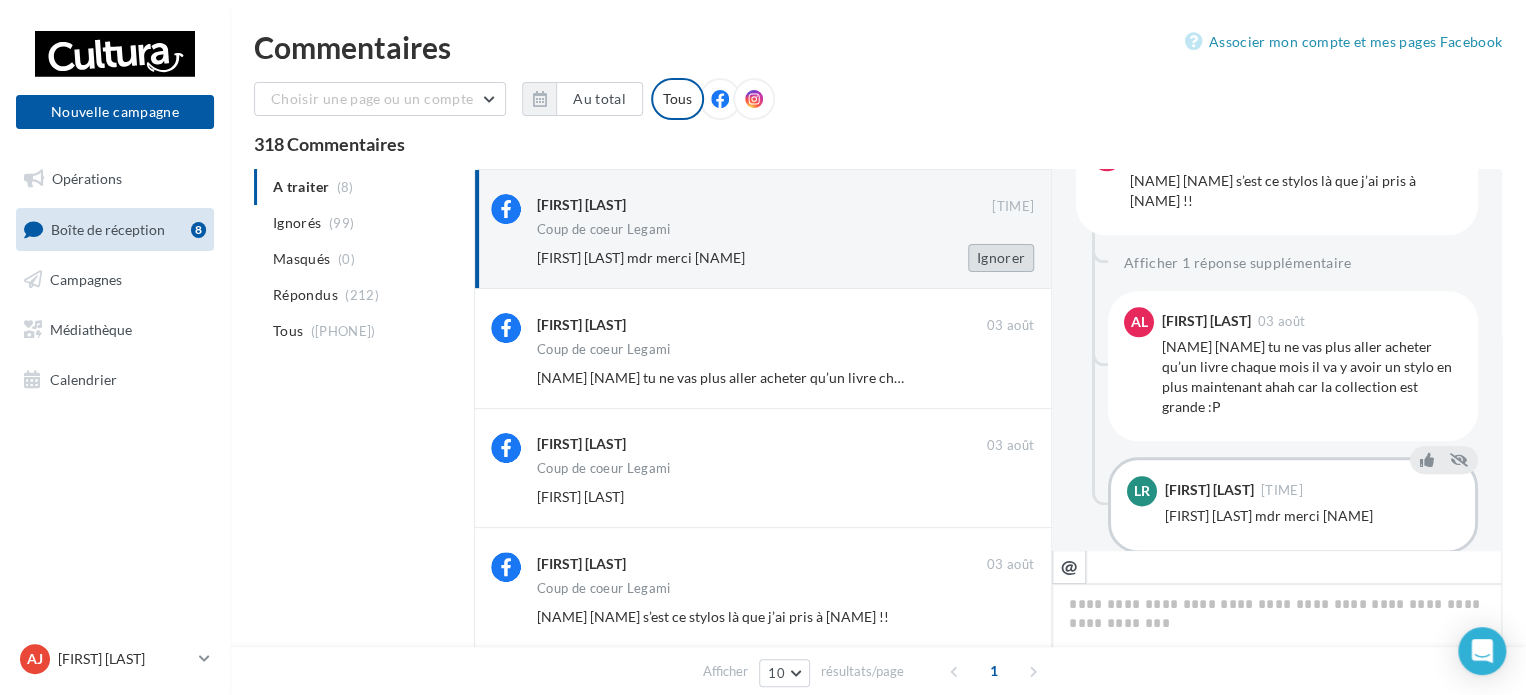 click on "Ignorer" at bounding box center (1001, 258) 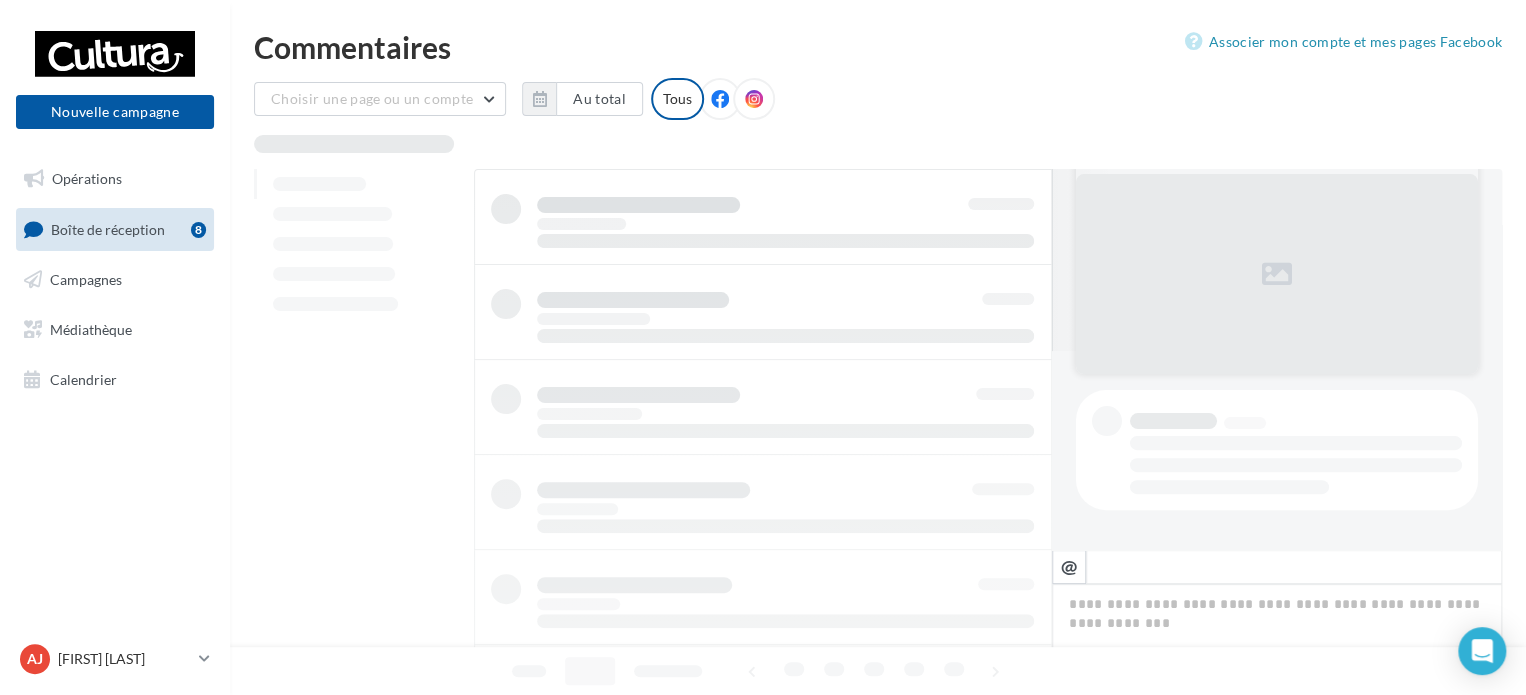 scroll, scrollTop: 198, scrollLeft: 0, axis: vertical 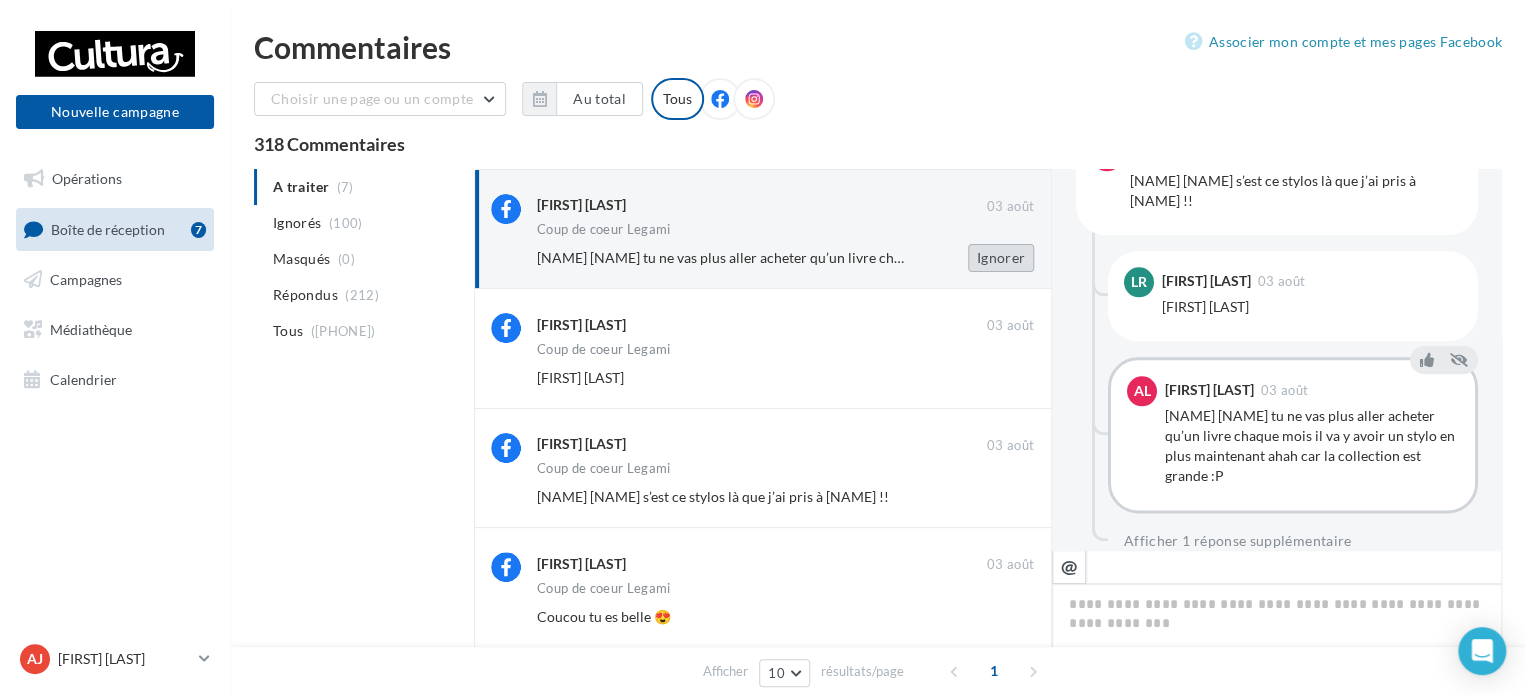 click on "Ignorer" at bounding box center (1001, 258) 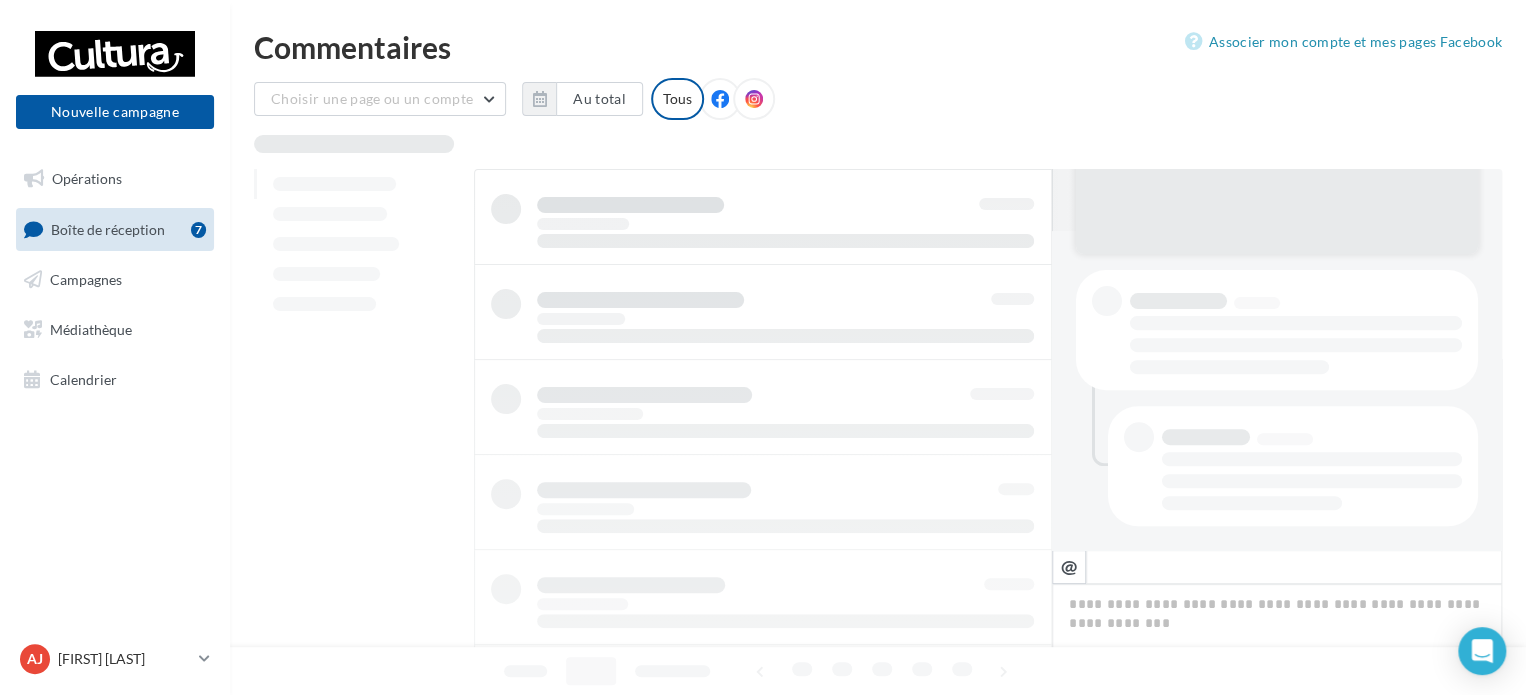 scroll, scrollTop: 318, scrollLeft: 0, axis: vertical 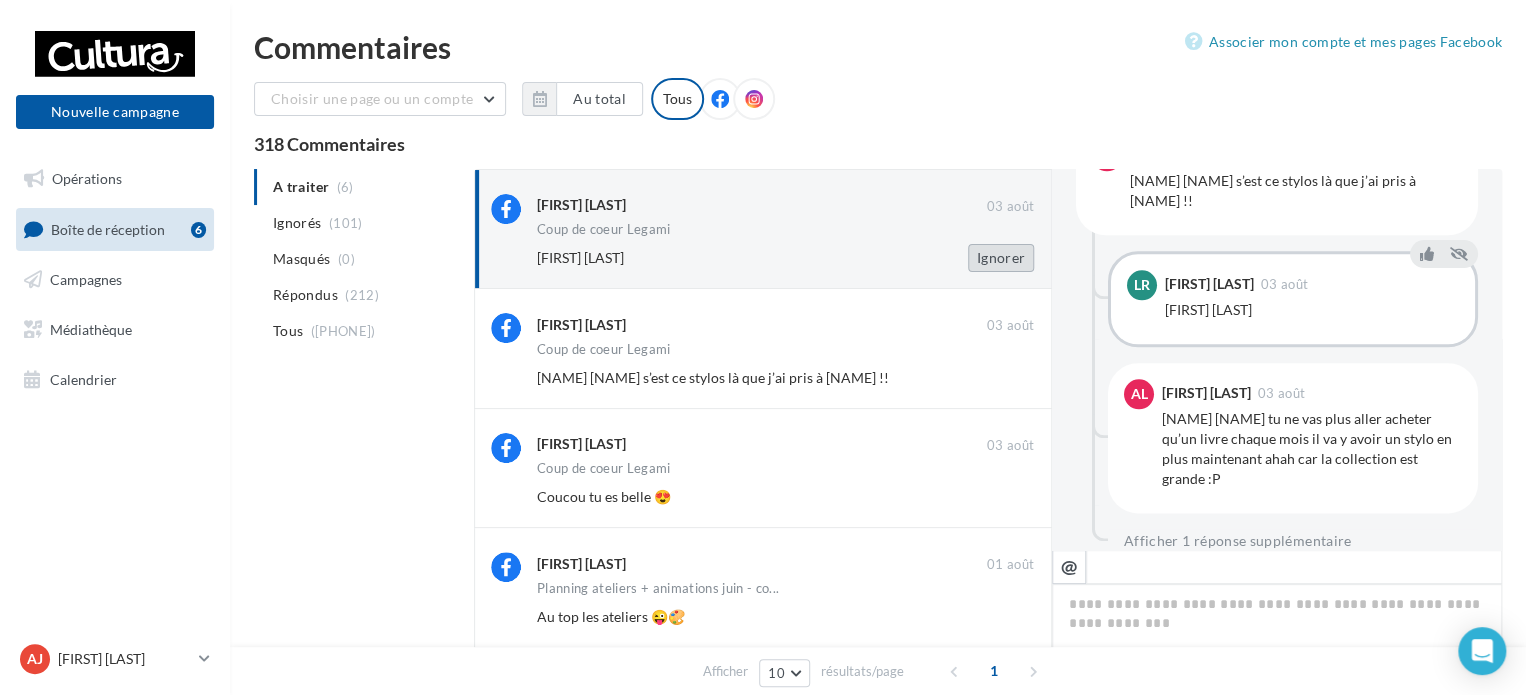 click on "Ignorer" at bounding box center (1001, 258) 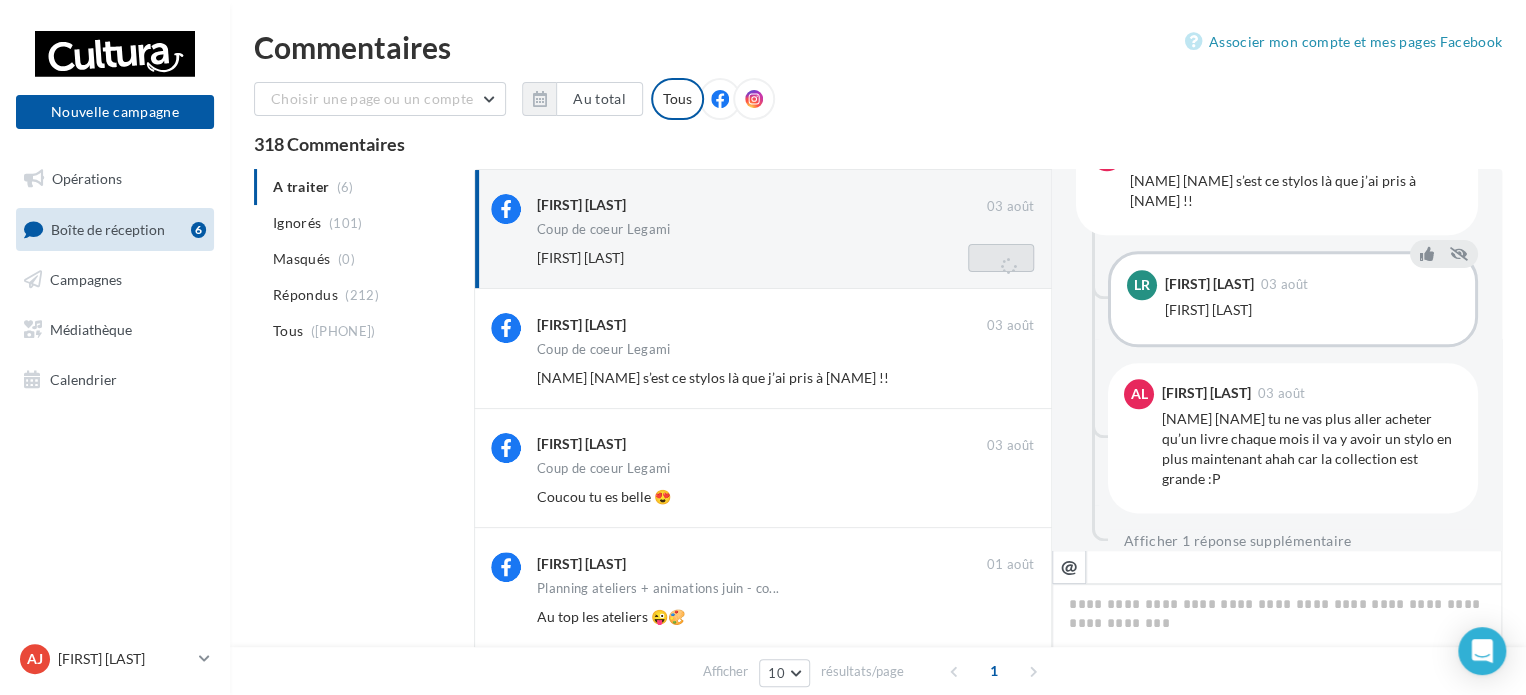 scroll, scrollTop: 198, scrollLeft: 0, axis: vertical 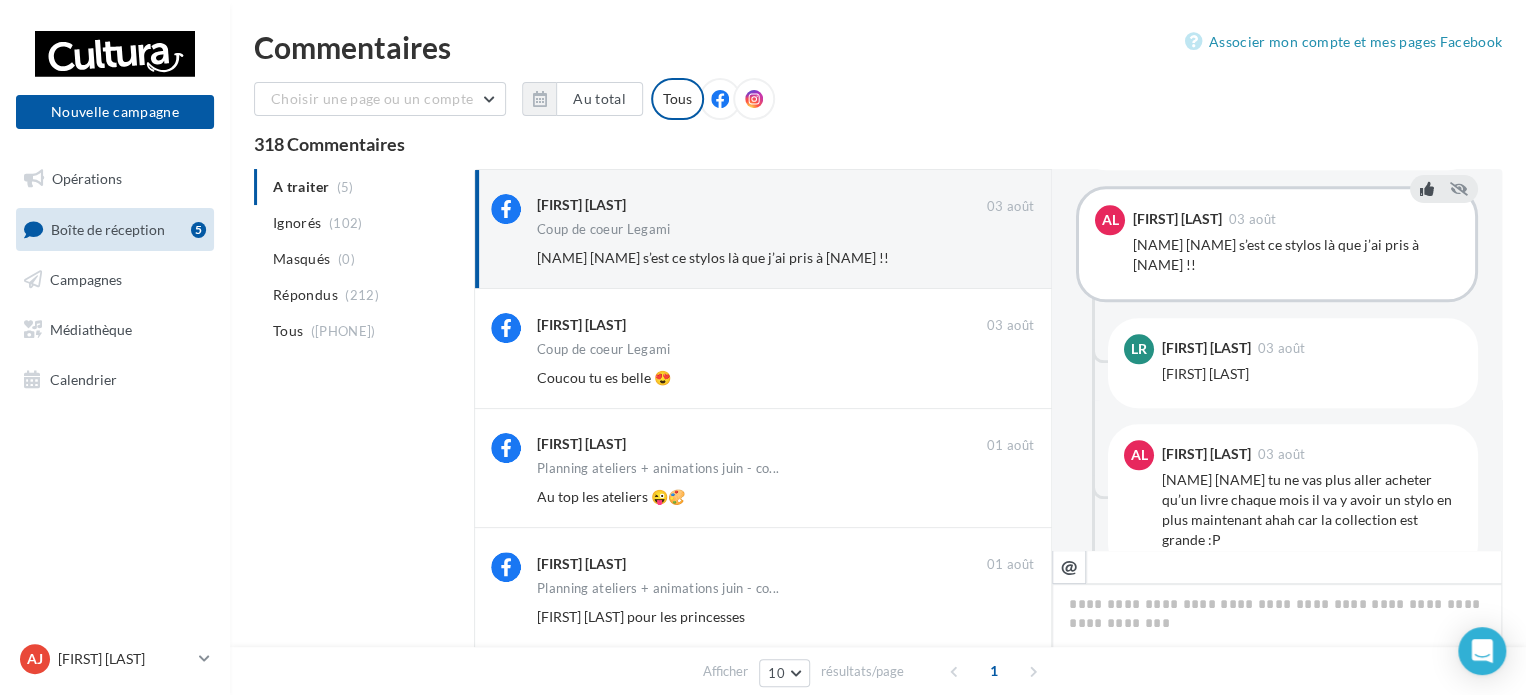 click at bounding box center (1427, 189) 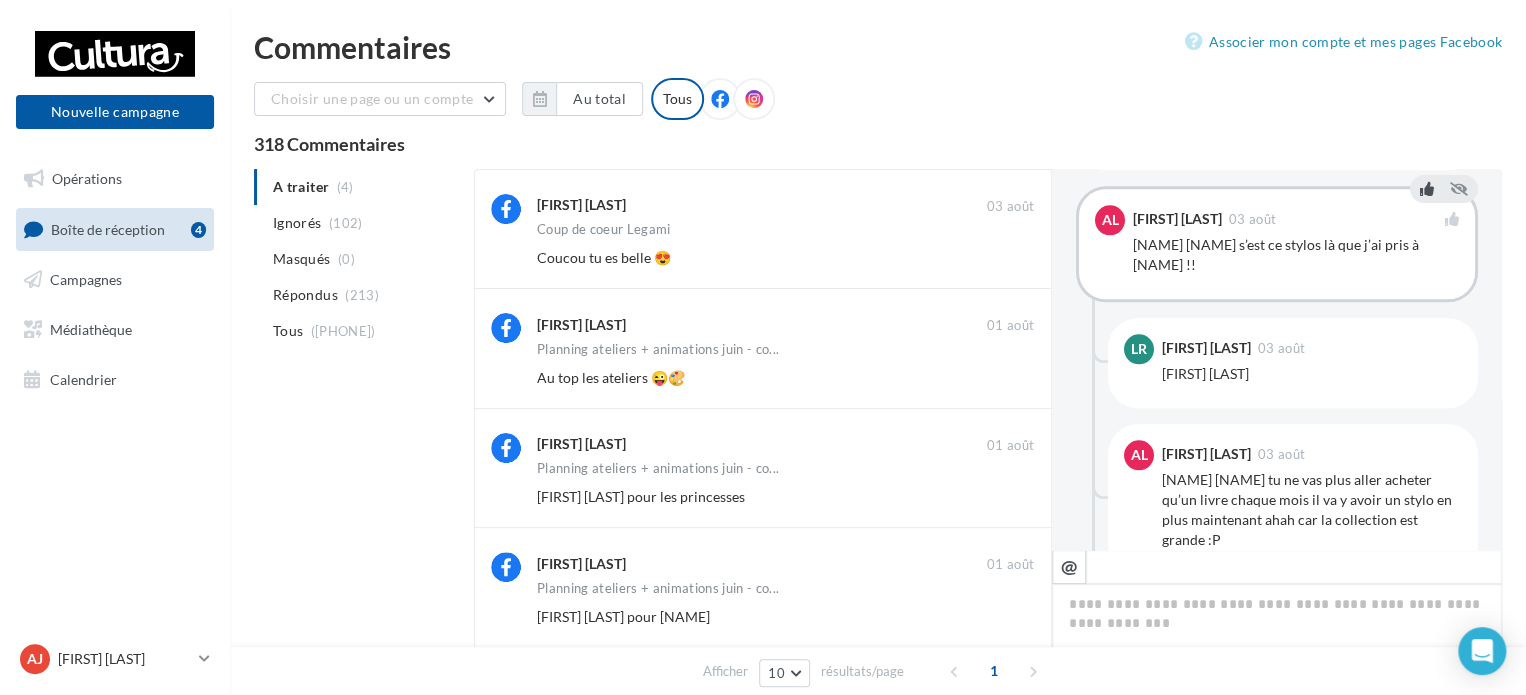 click on "Coucou tu es belle 😍" at bounding box center [720, 258] 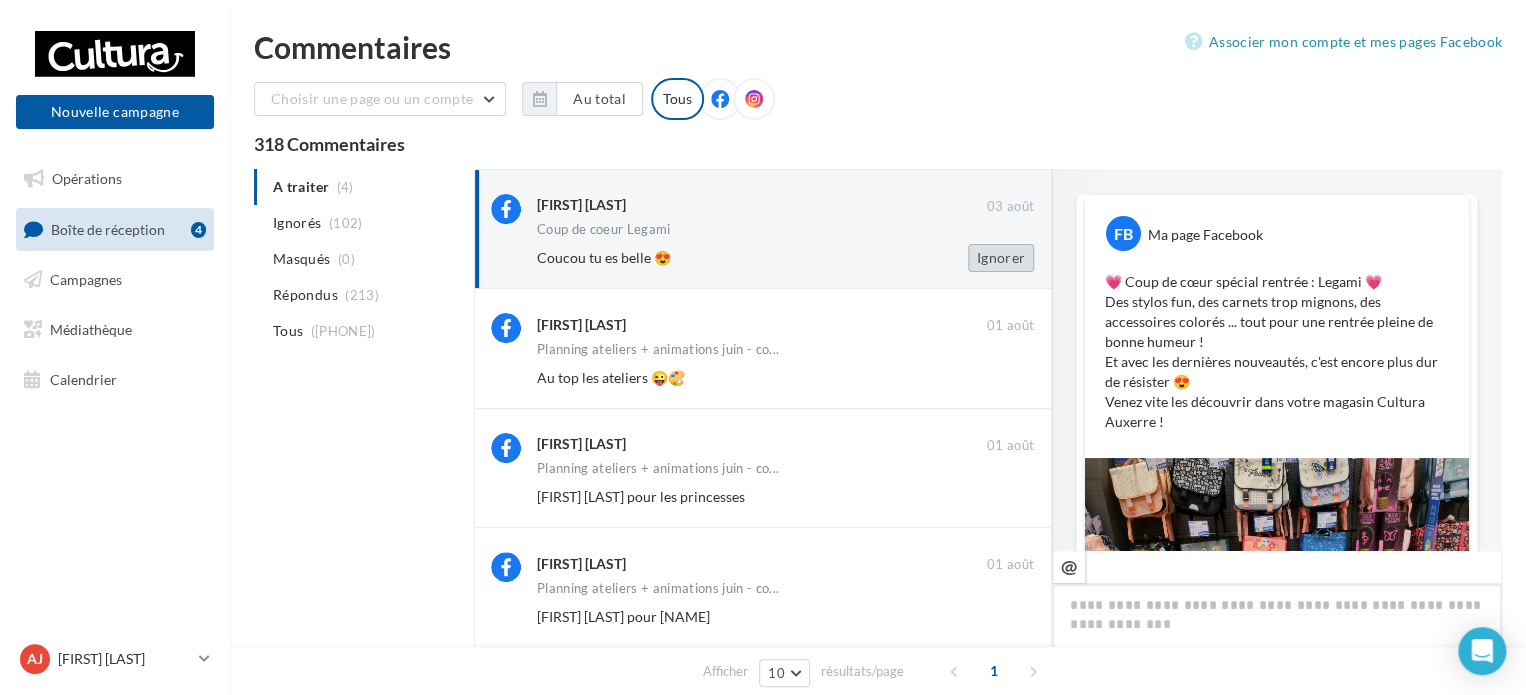 scroll, scrollTop: 728, scrollLeft: 0, axis: vertical 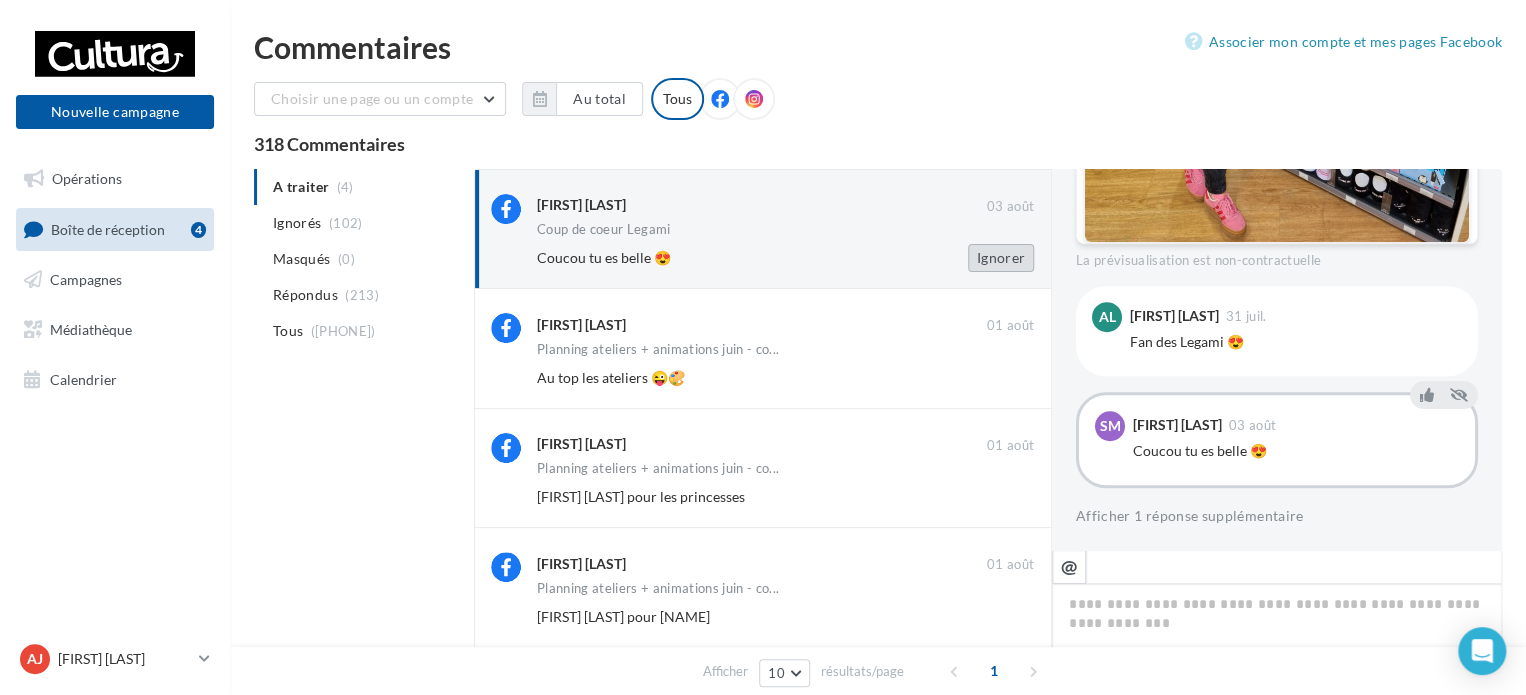 click on "Ignorer" at bounding box center (1001, 258) 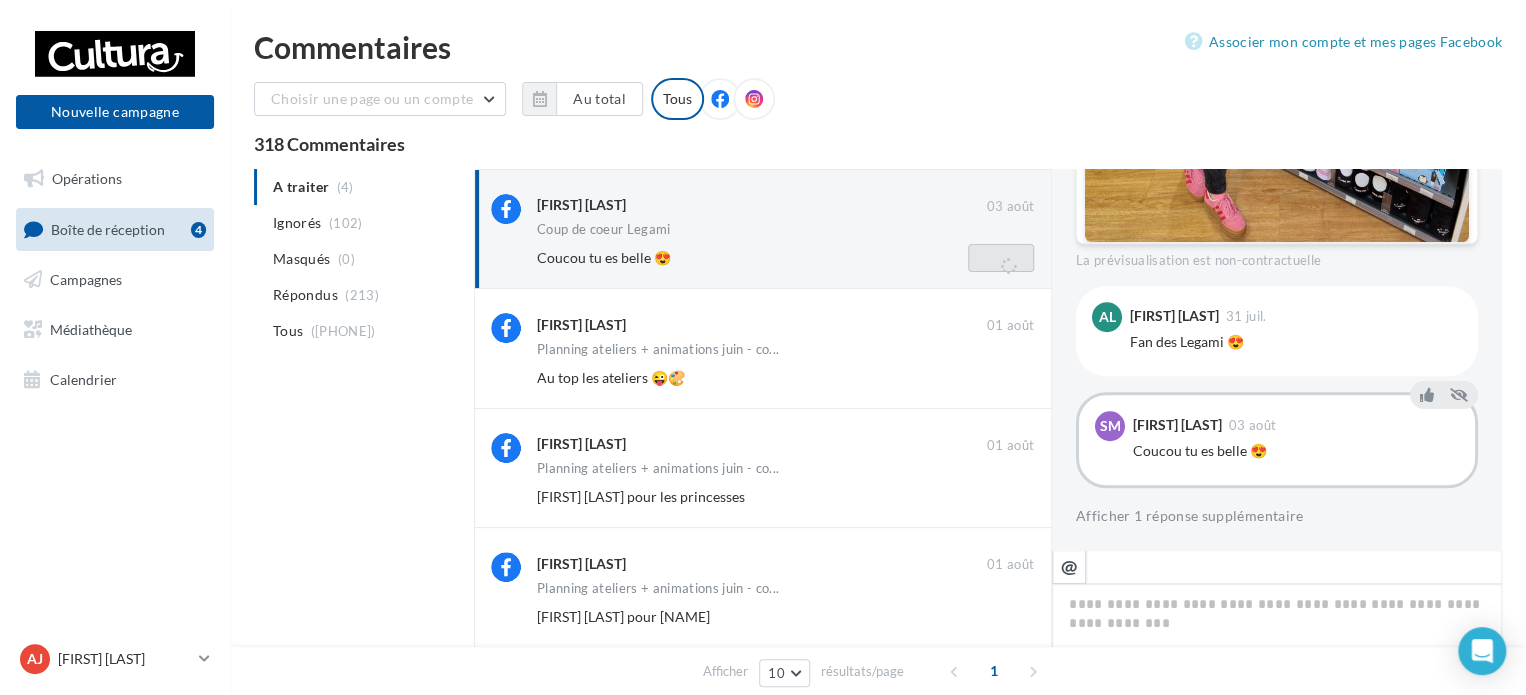 scroll, scrollTop: 198, scrollLeft: 0, axis: vertical 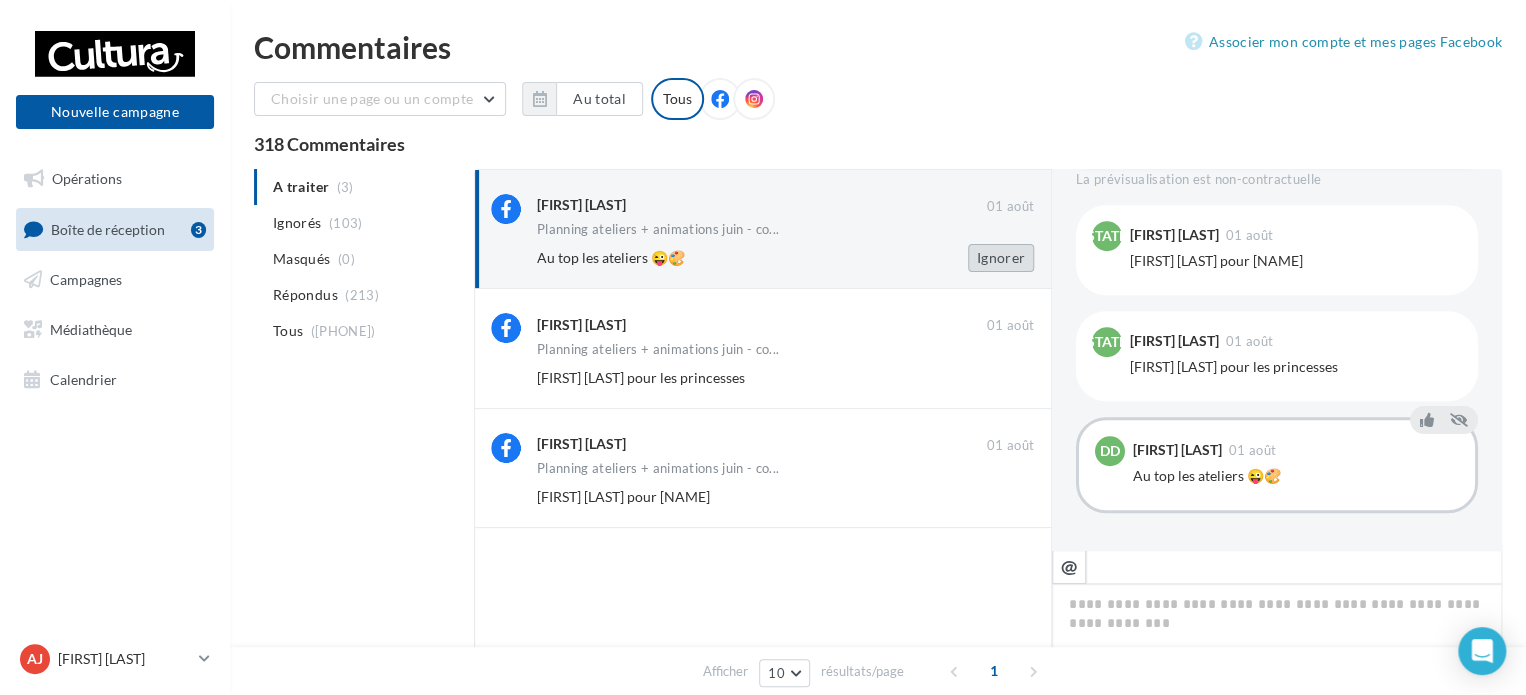 click on "Ignorer" at bounding box center (1001, 258) 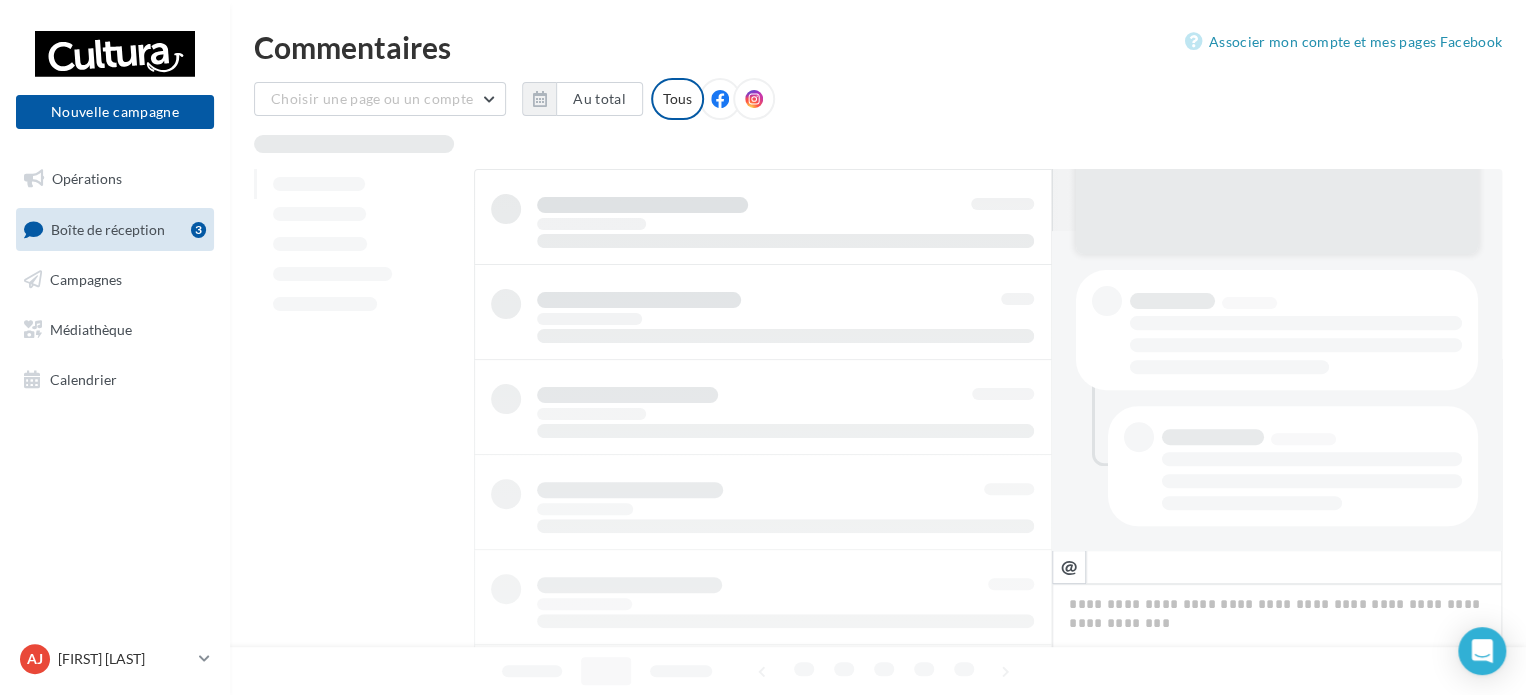 scroll, scrollTop: 318, scrollLeft: 0, axis: vertical 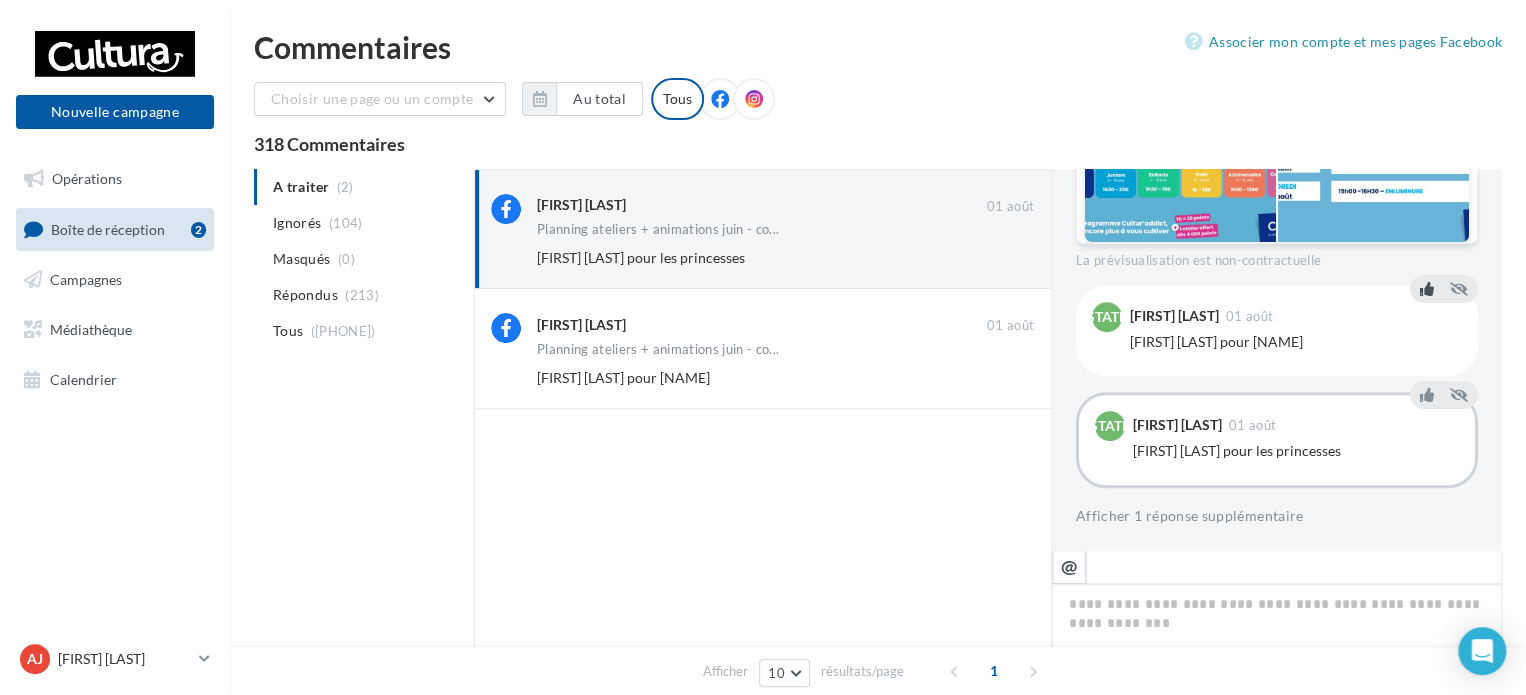 click at bounding box center (1427, 289) 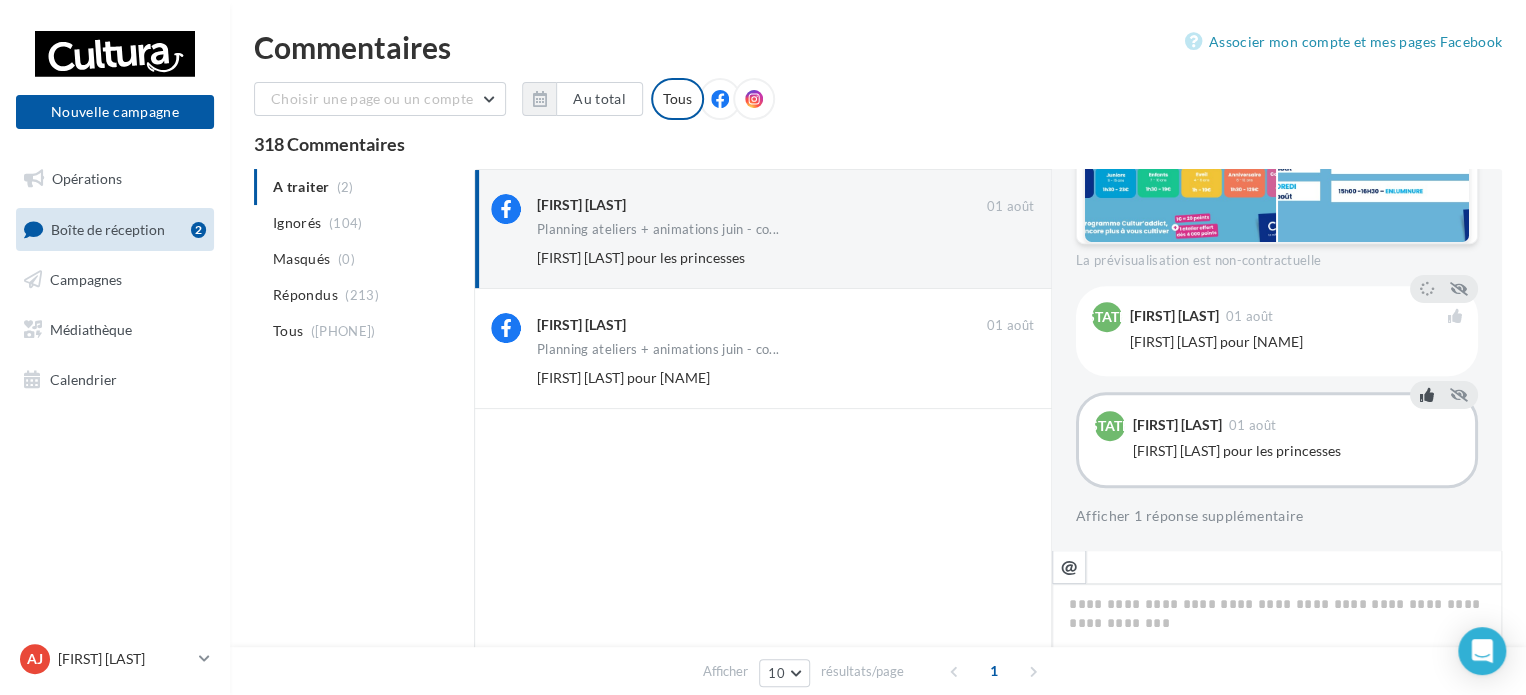 click at bounding box center [1427, 395] 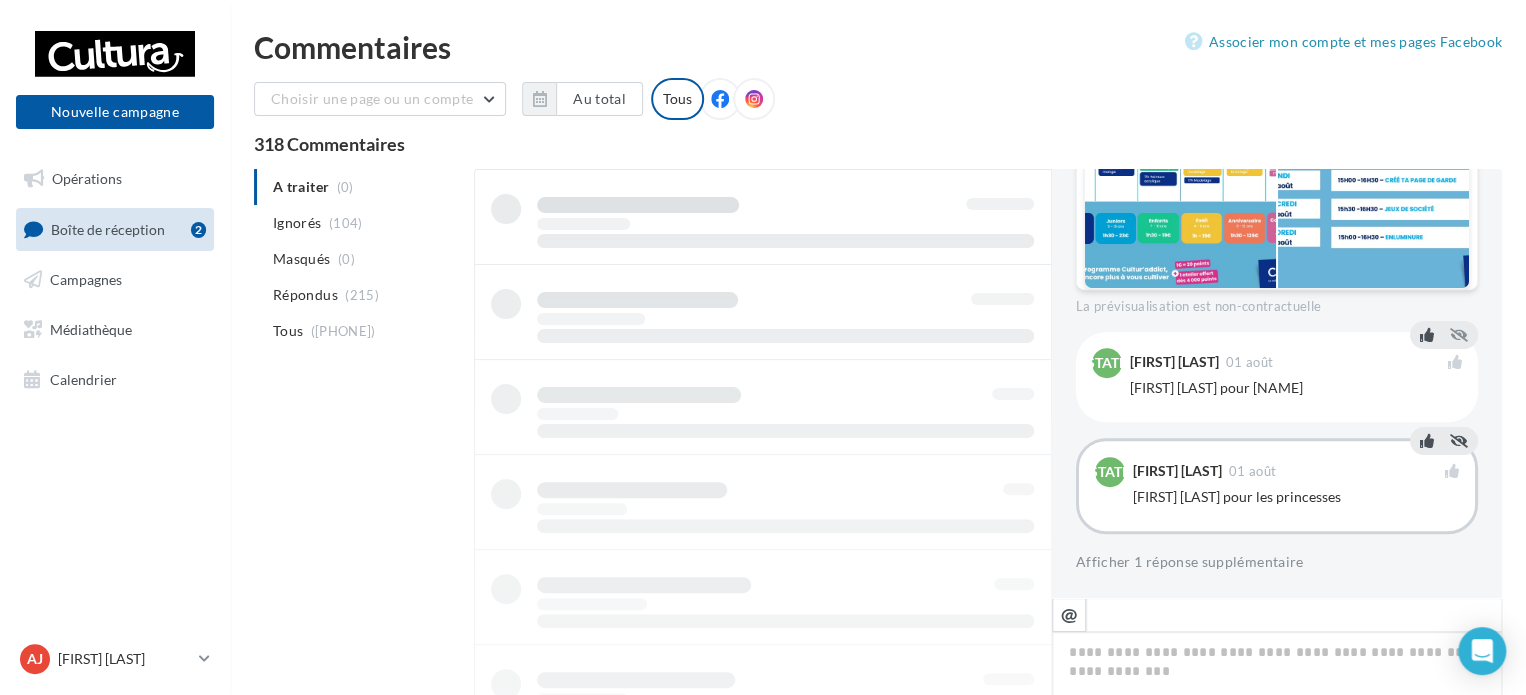 scroll, scrollTop: 512, scrollLeft: 0, axis: vertical 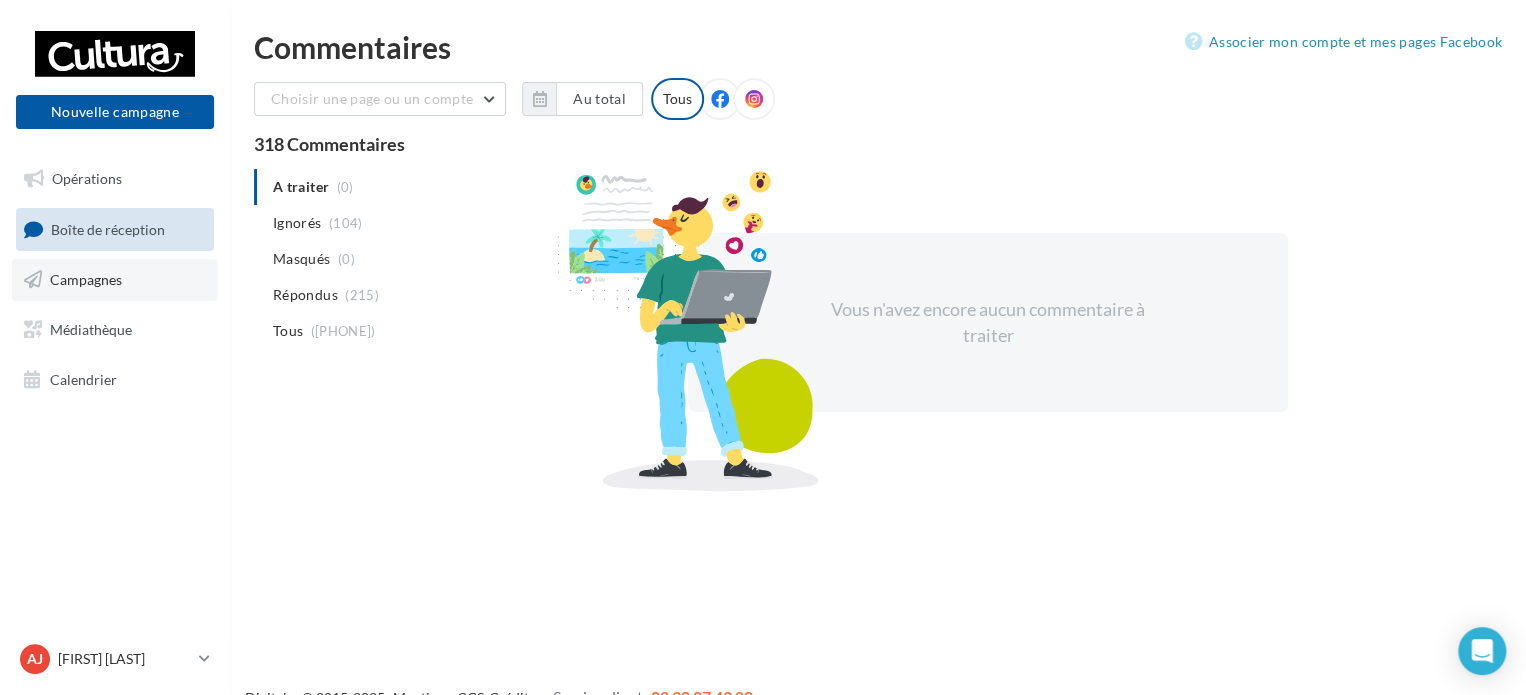 click on "Campagnes" at bounding box center [86, 279] 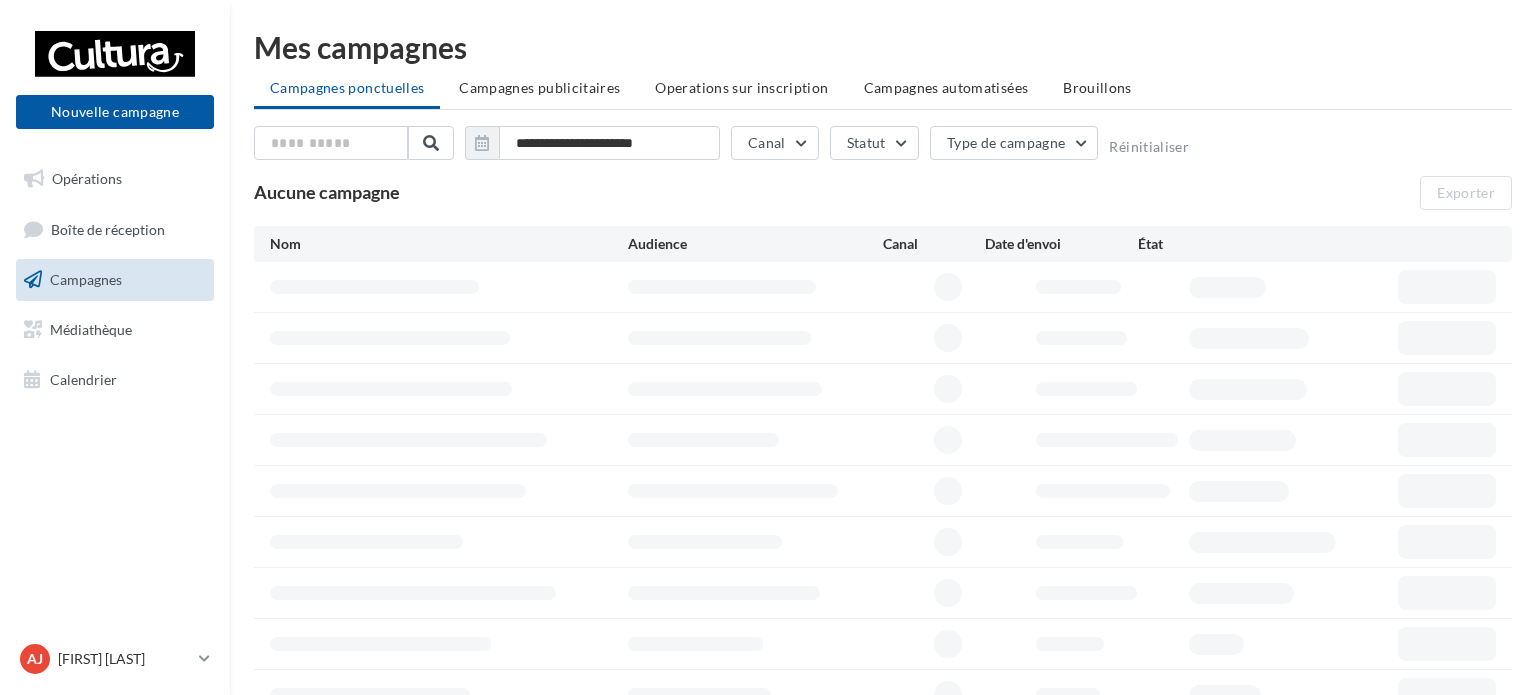 scroll, scrollTop: 0, scrollLeft: 0, axis: both 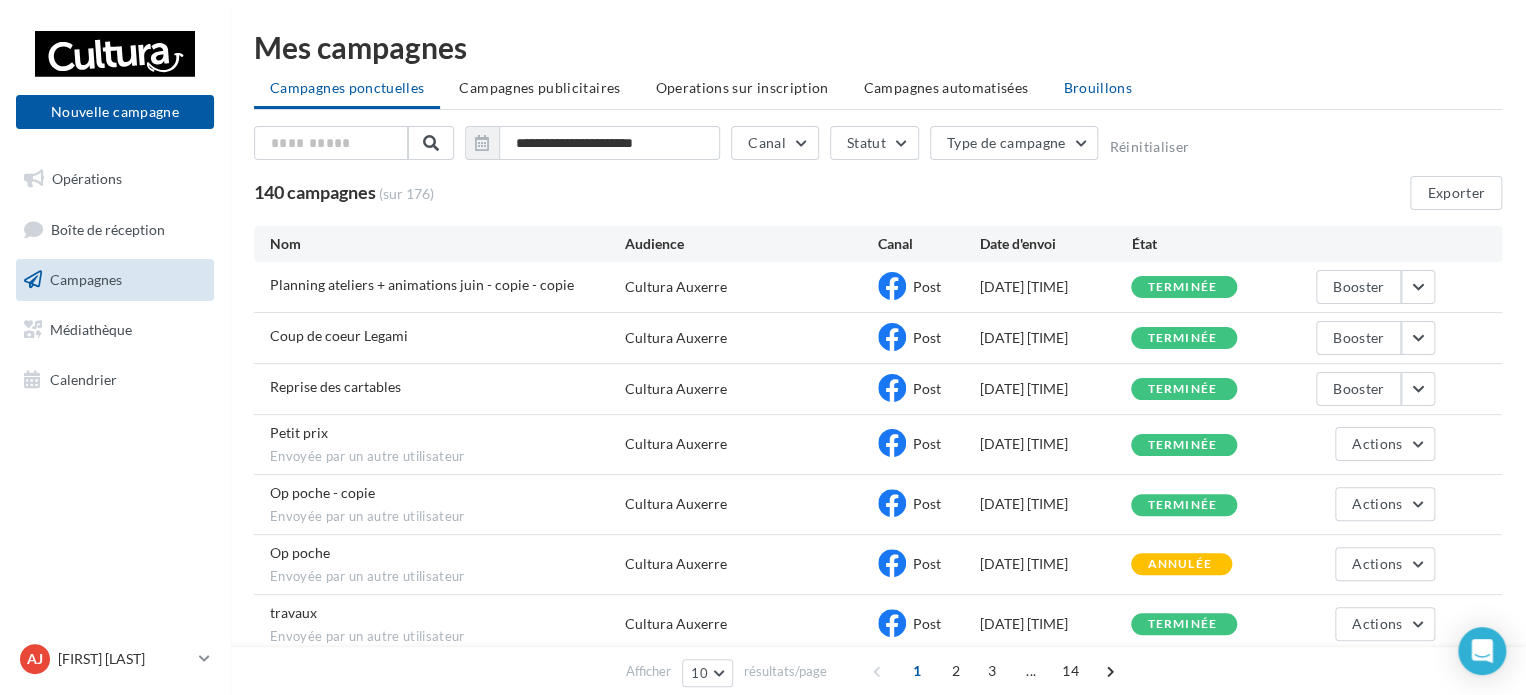 click on "Brouillons" at bounding box center (1097, 88) 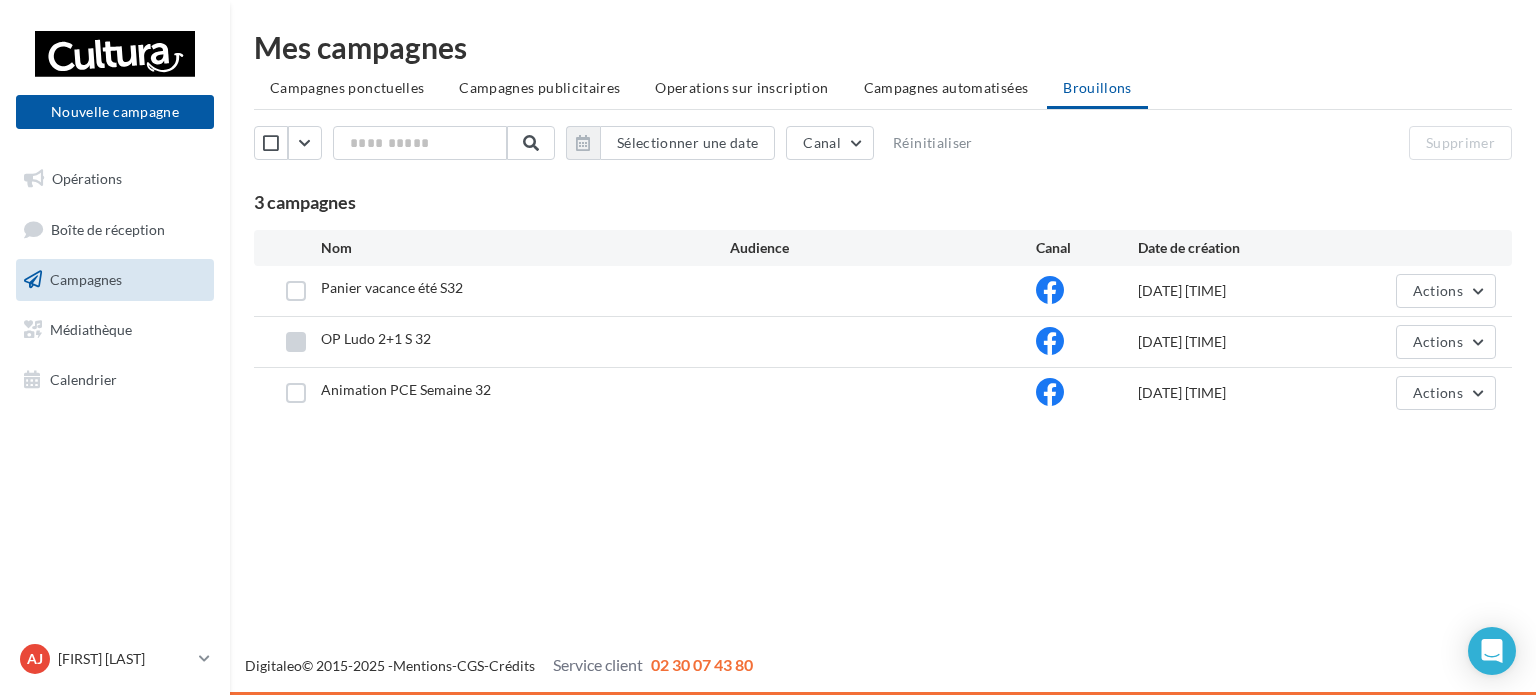 click at bounding box center [296, 342] 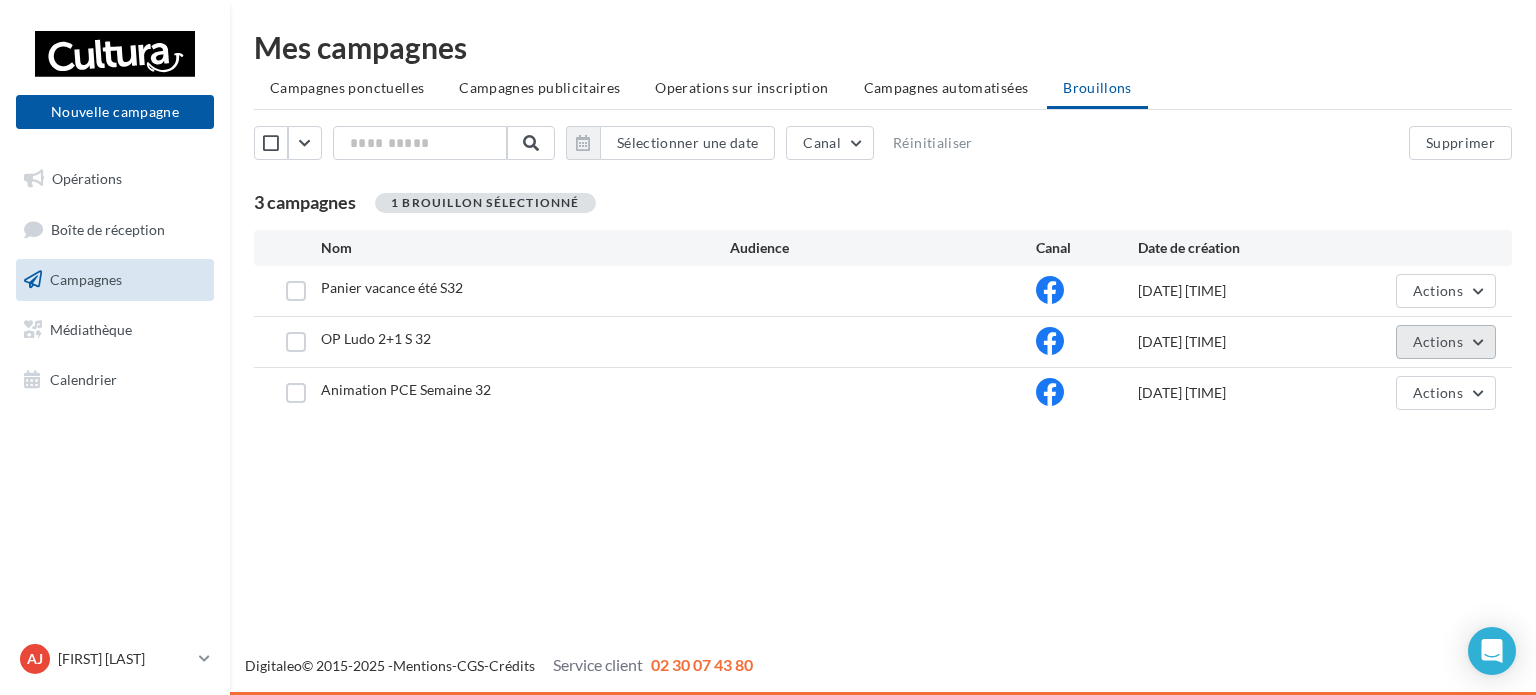 click on "Actions" at bounding box center (1438, 341) 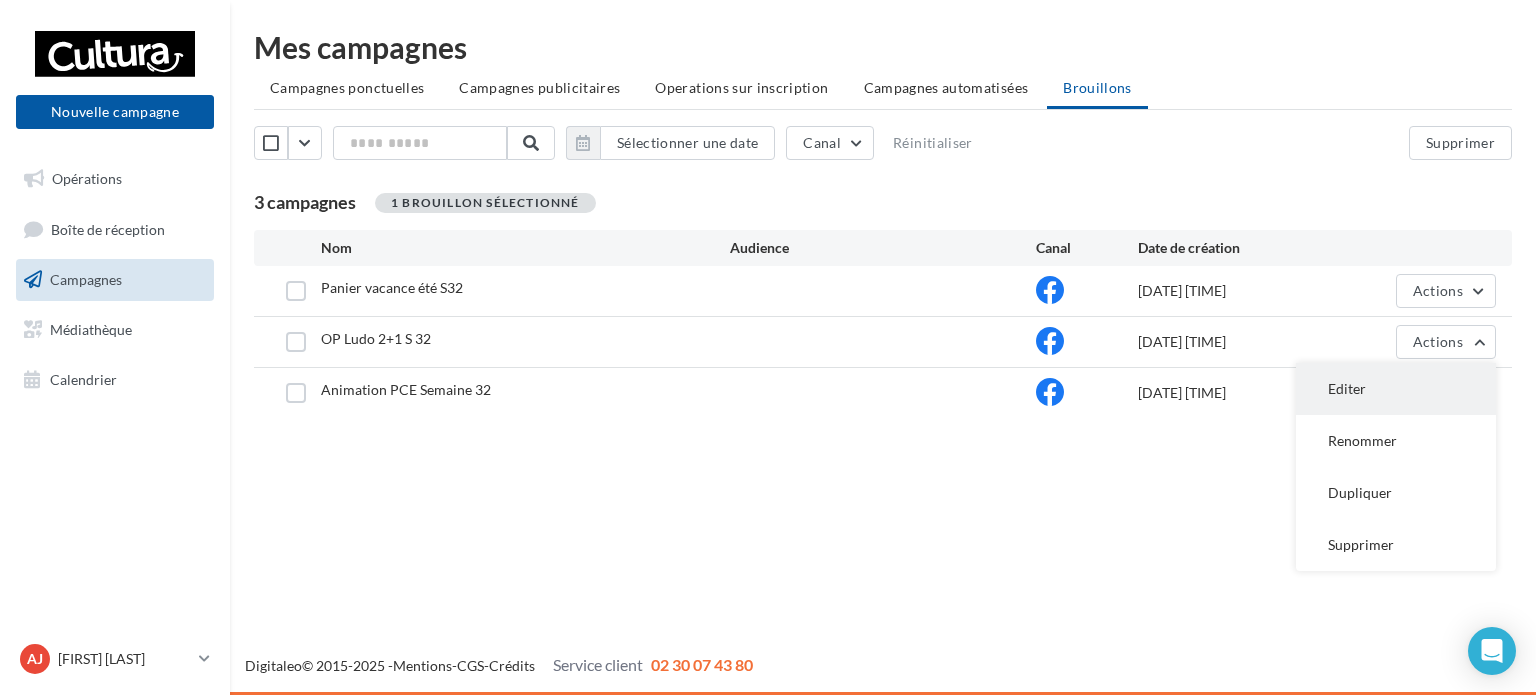 click on "Editer" at bounding box center [1396, 389] 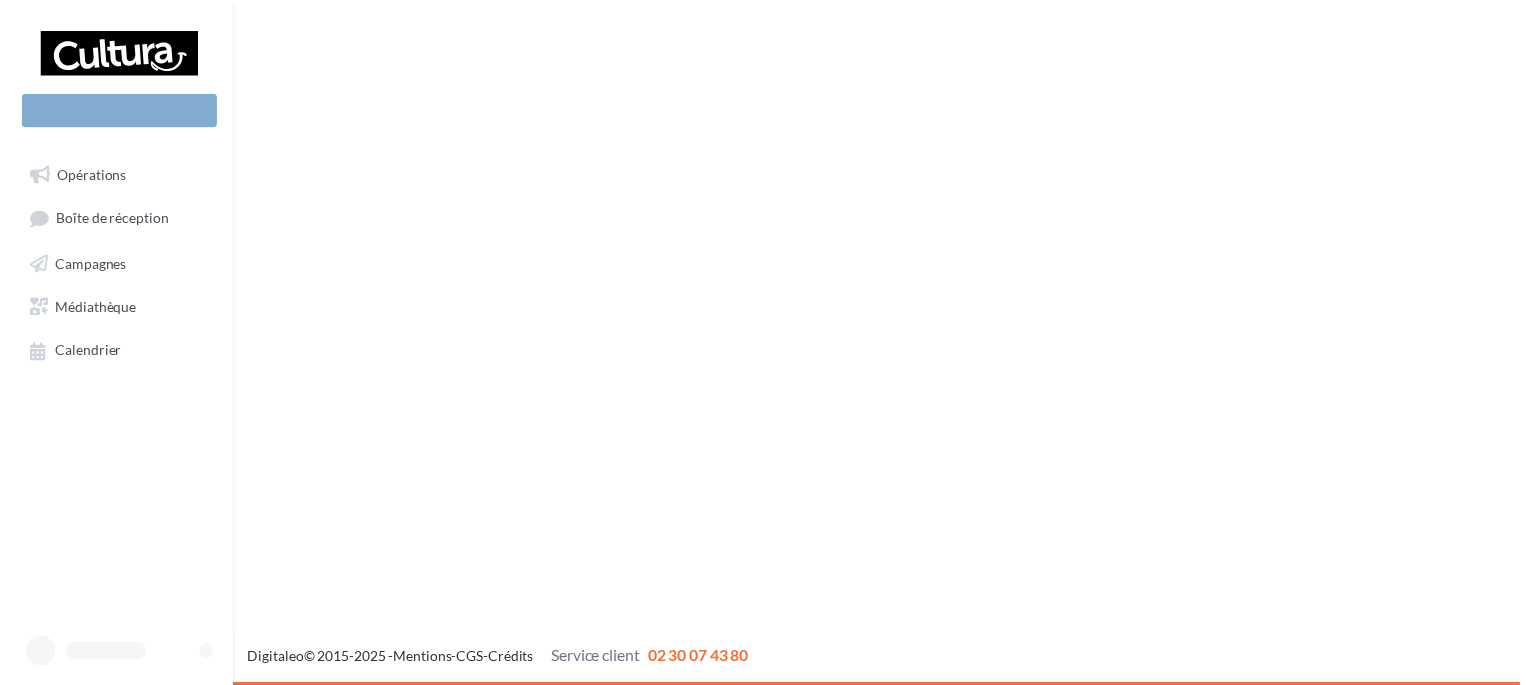 scroll, scrollTop: 0, scrollLeft: 0, axis: both 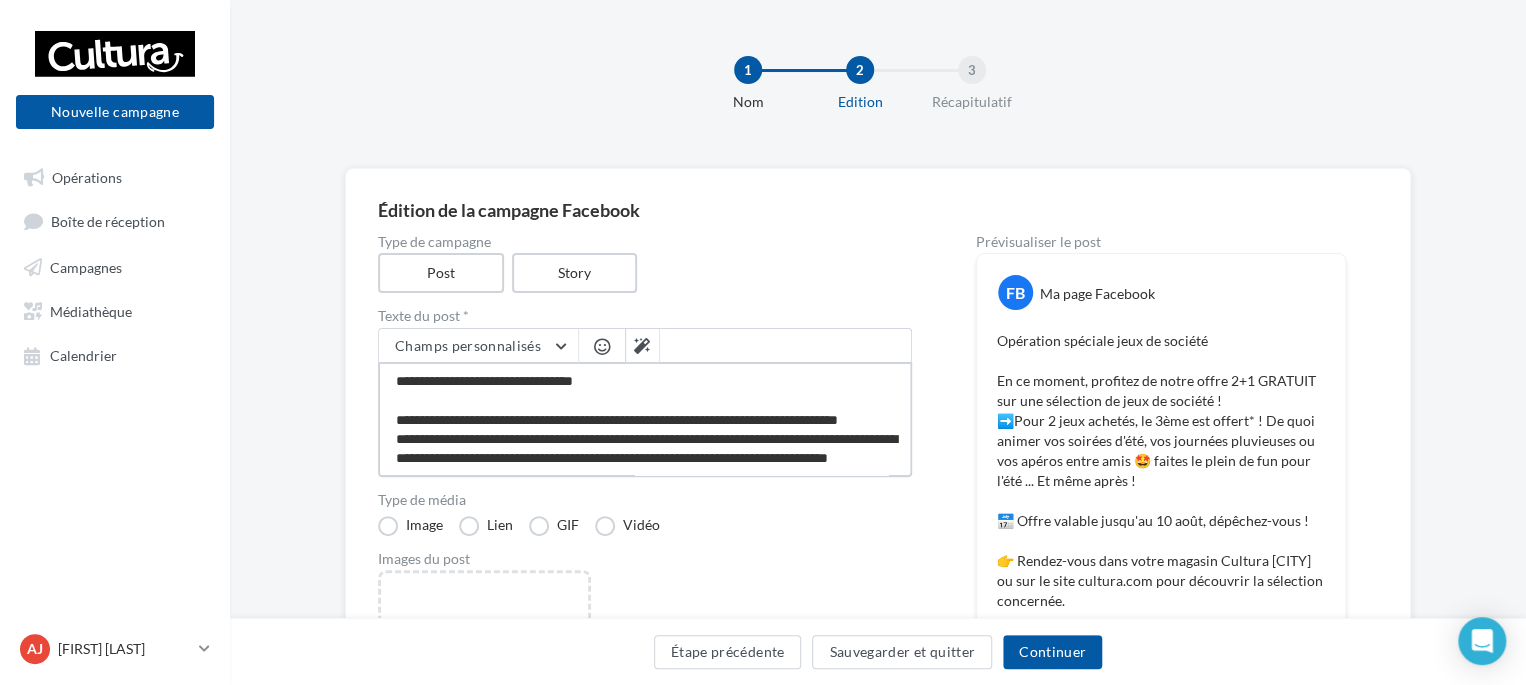 click on "**********" at bounding box center [645, 419] 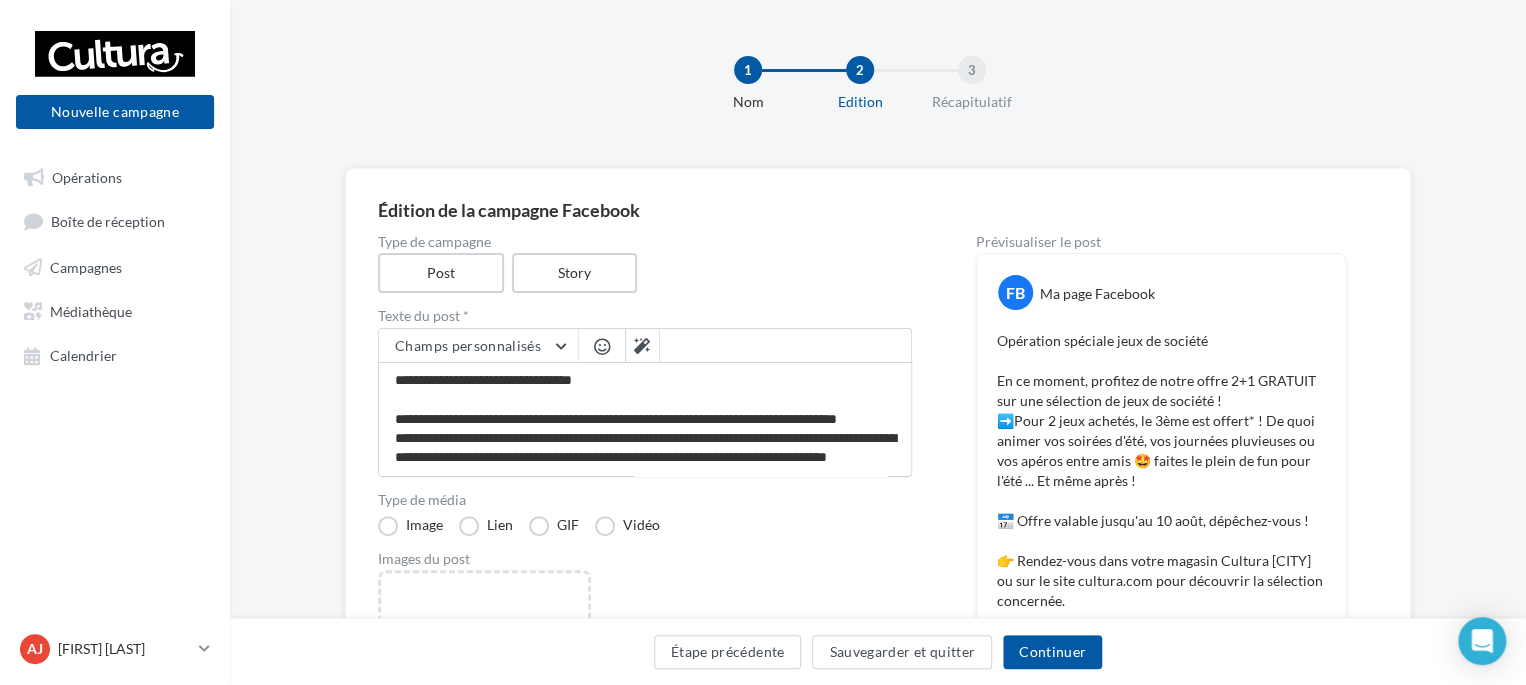 click at bounding box center [602, 346] 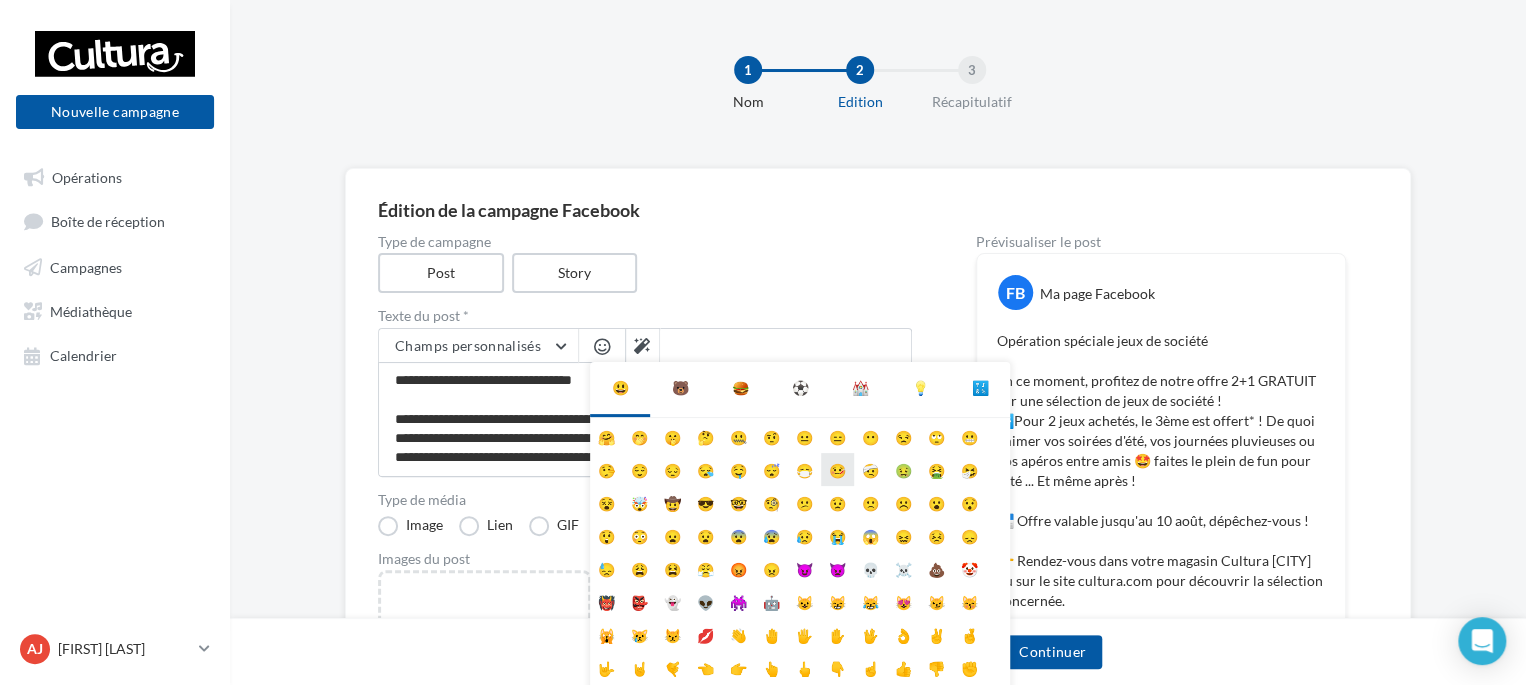 scroll, scrollTop: 78, scrollLeft: 0, axis: vertical 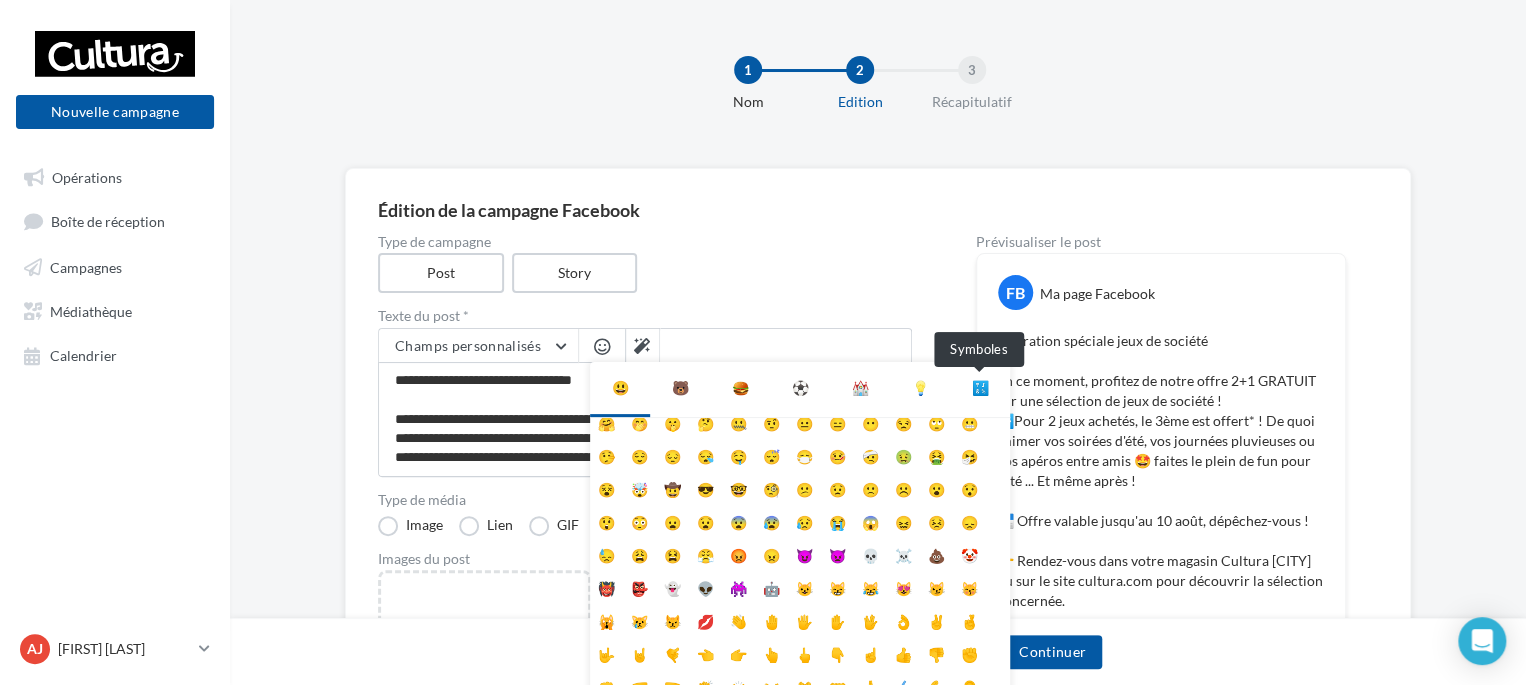 click on "🔣" at bounding box center [980, 388] 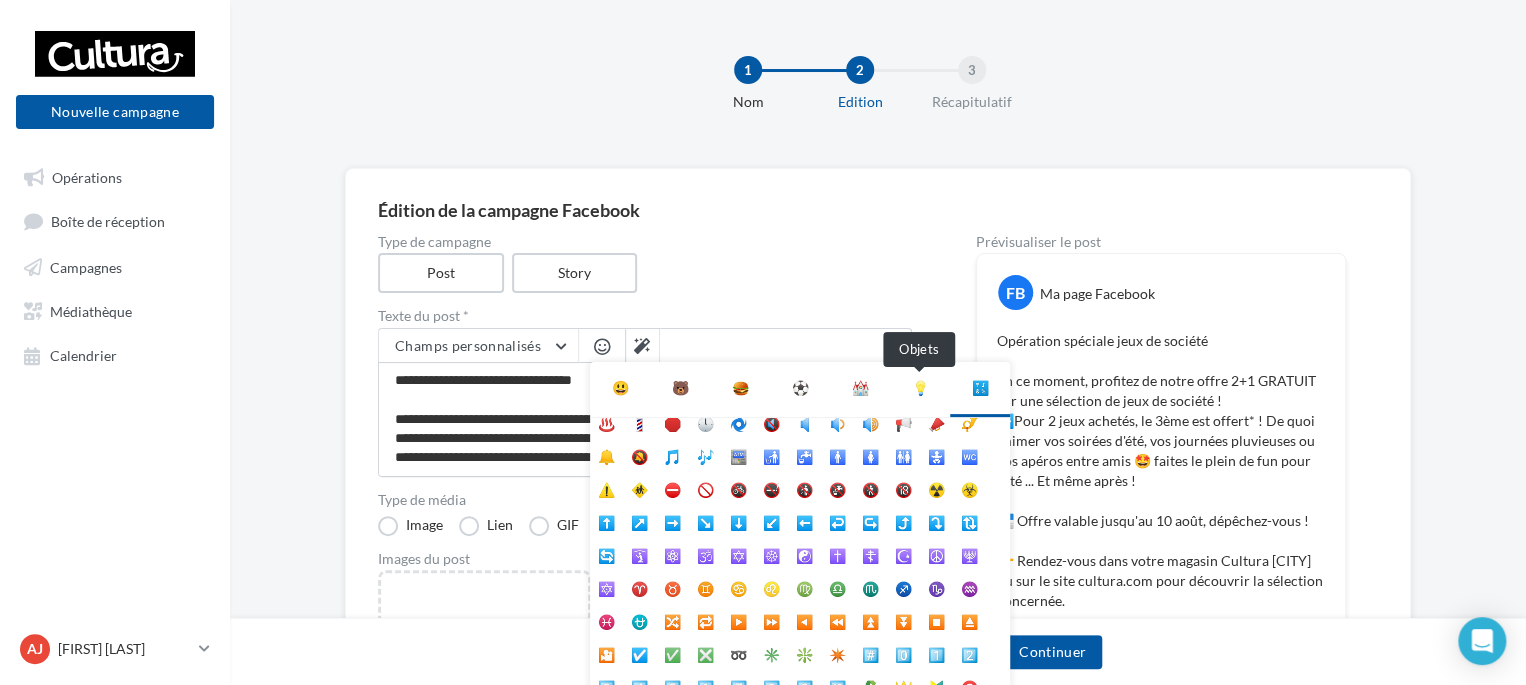 click on "💡" at bounding box center [920, 388] 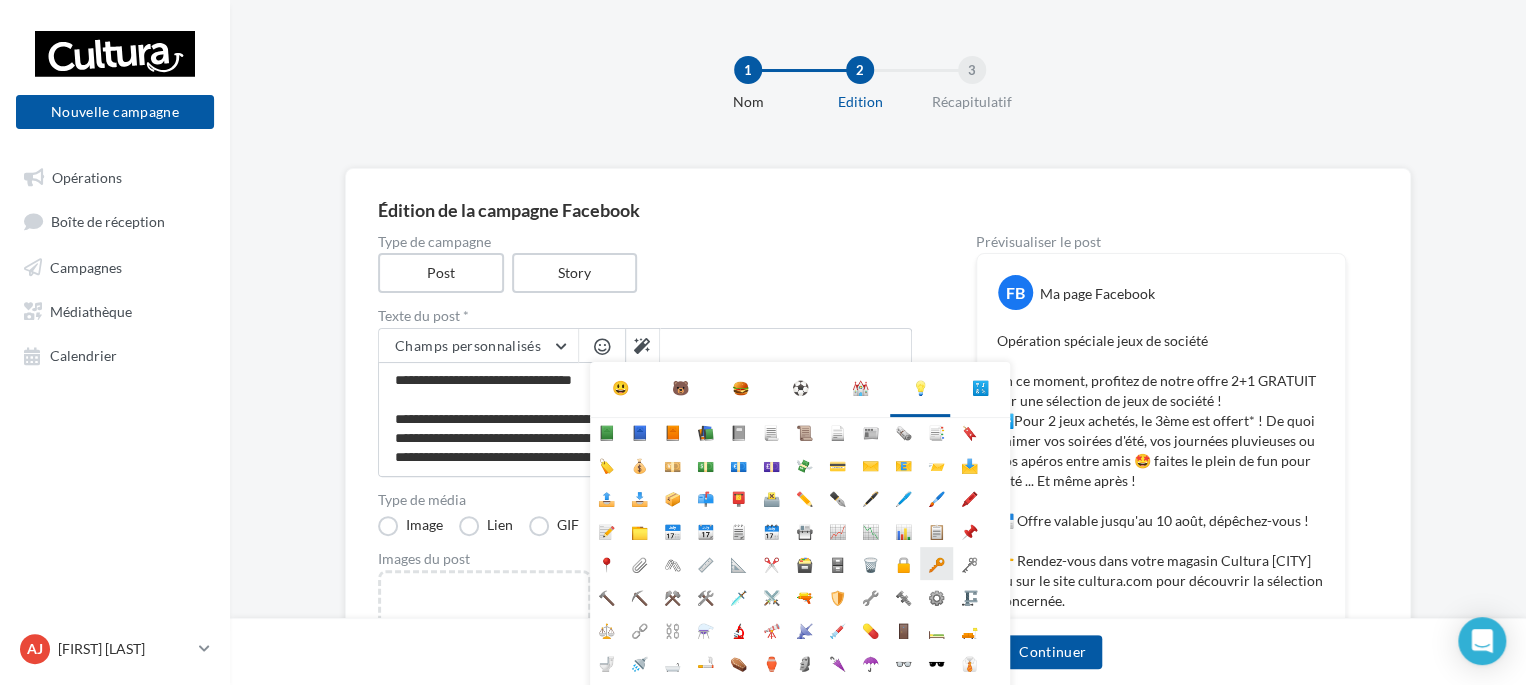 scroll, scrollTop: 177, scrollLeft: 0, axis: vertical 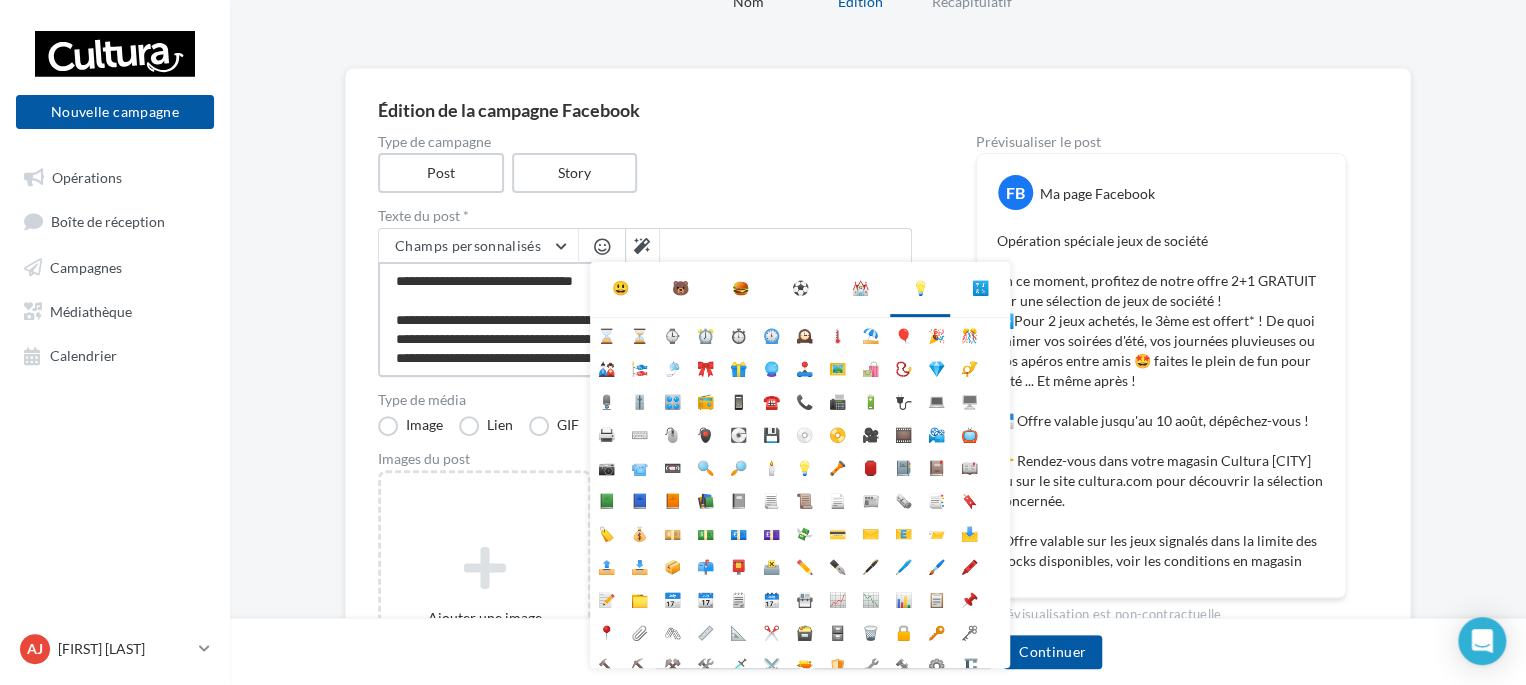 click on "**********" at bounding box center [645, 319] 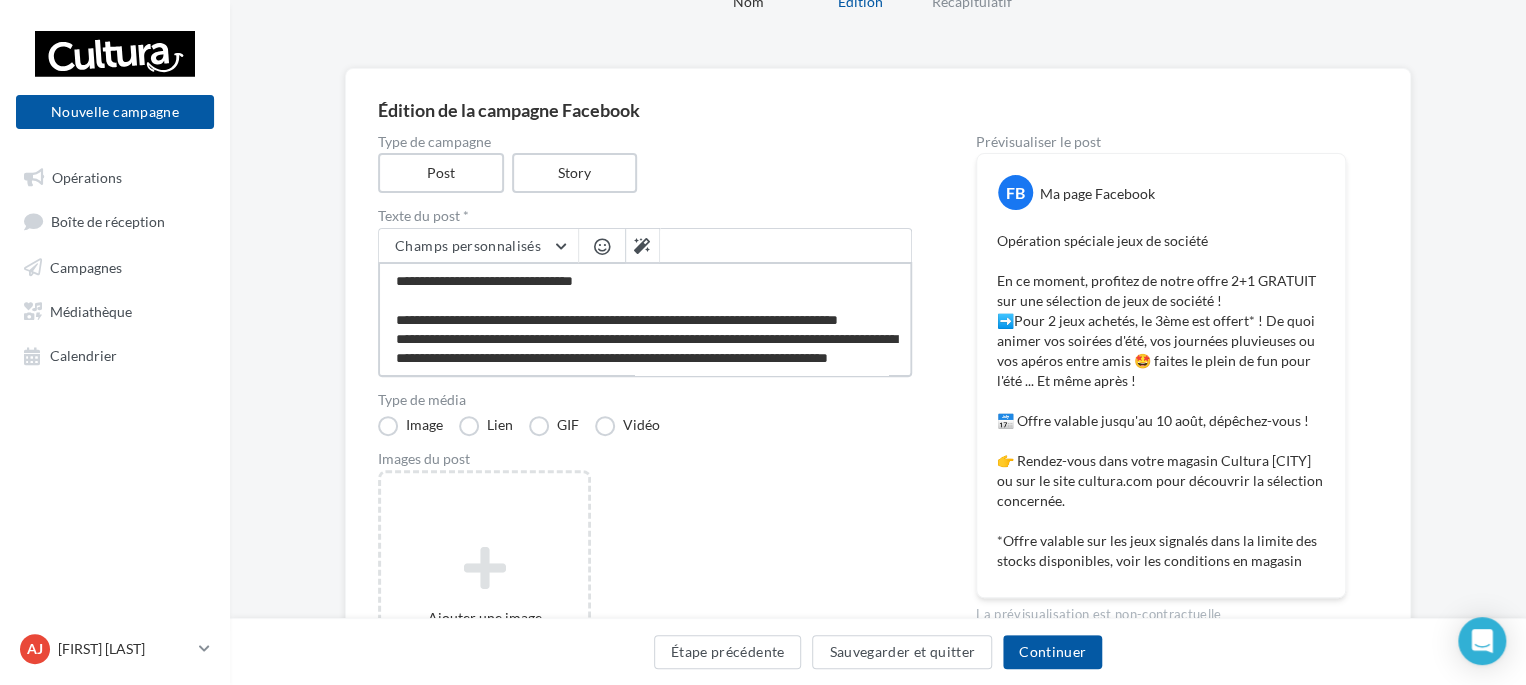 click on "**********" at bounding box center [645, 319] 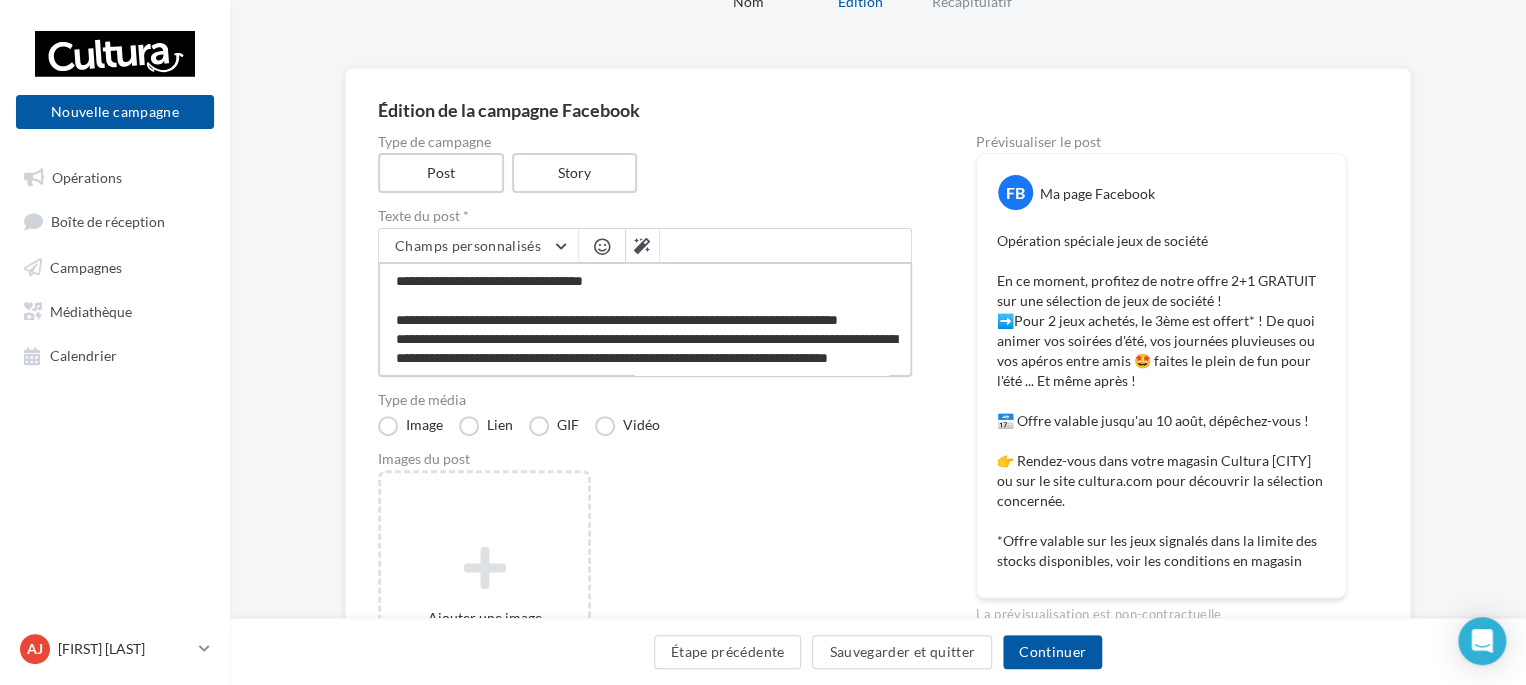 type on "**********" 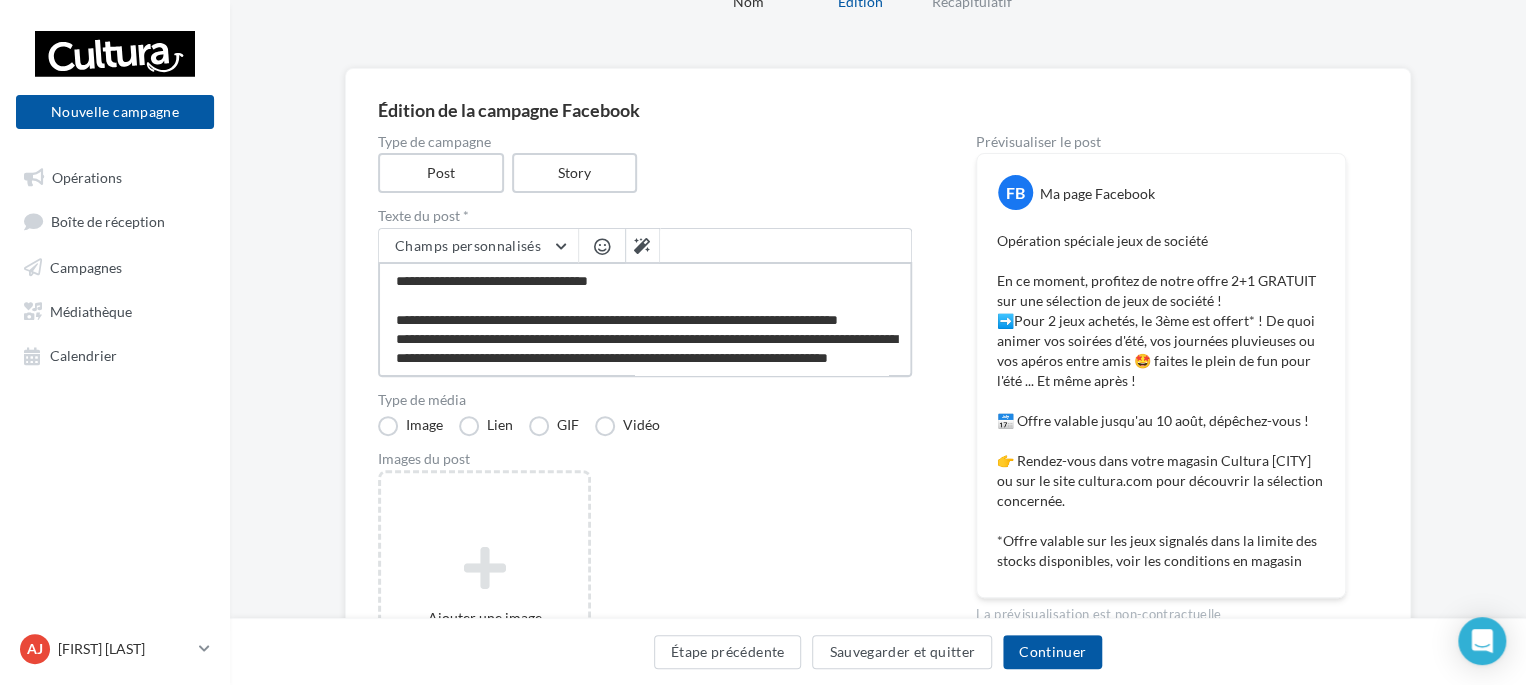 click on "**********" at bounding box center [645, 319] 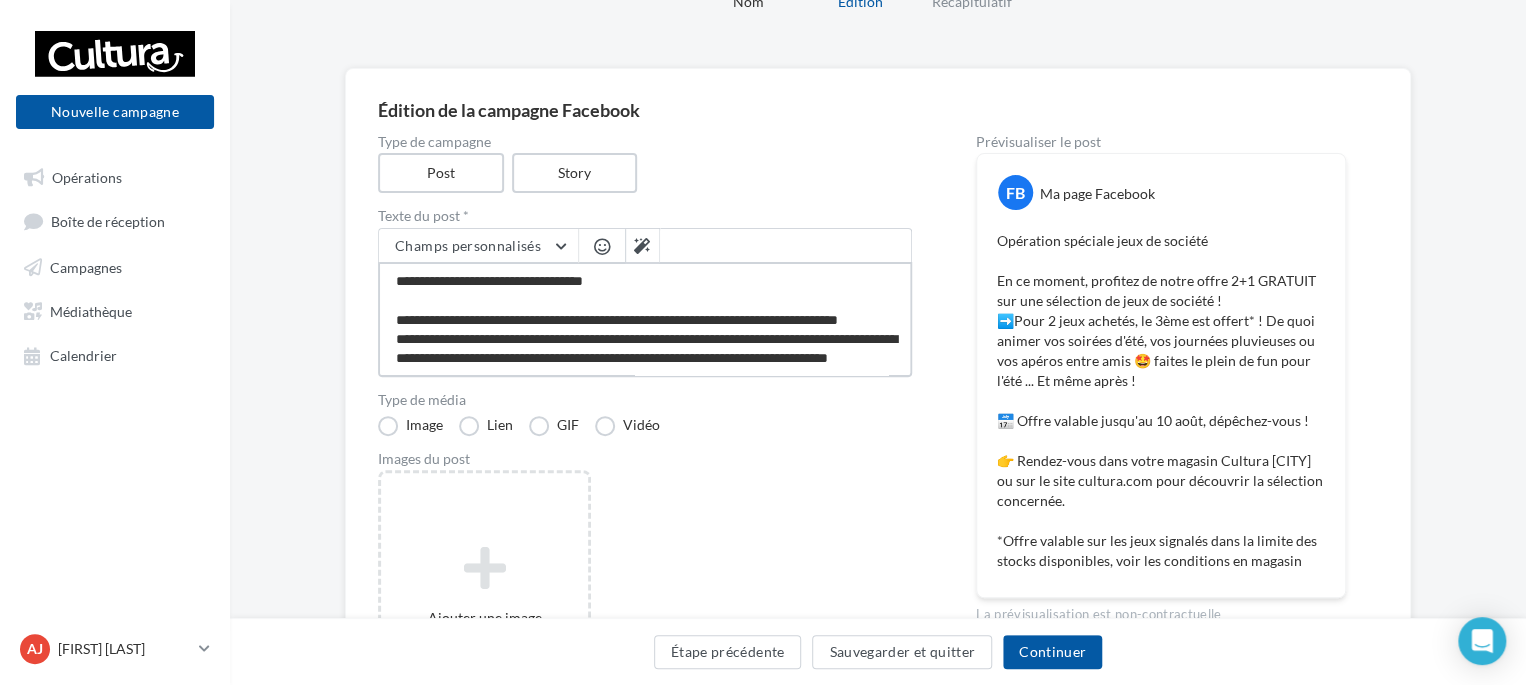 paste on "**" 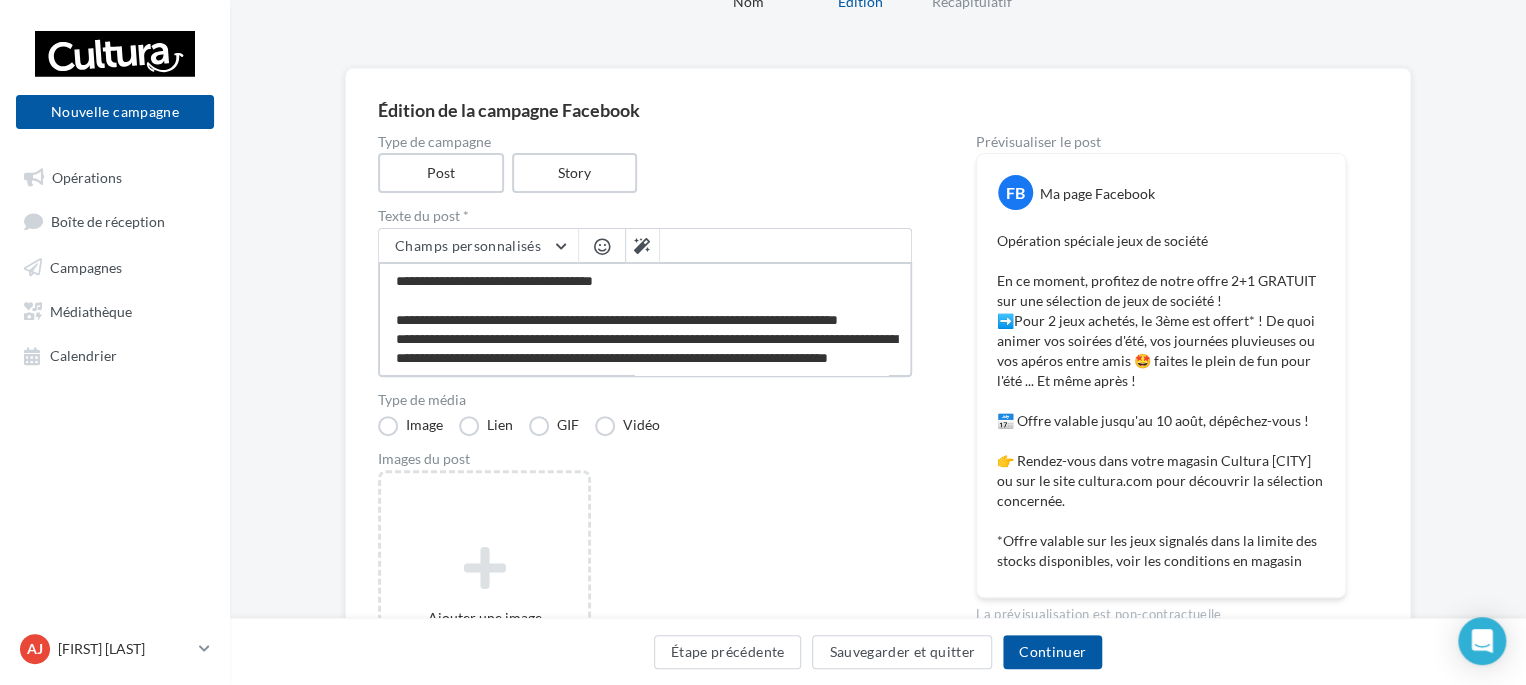 drag, startPoint x: 625, startPoint y: 278, endPoint x: 785, endPoint y: 276, distance: 160.0125 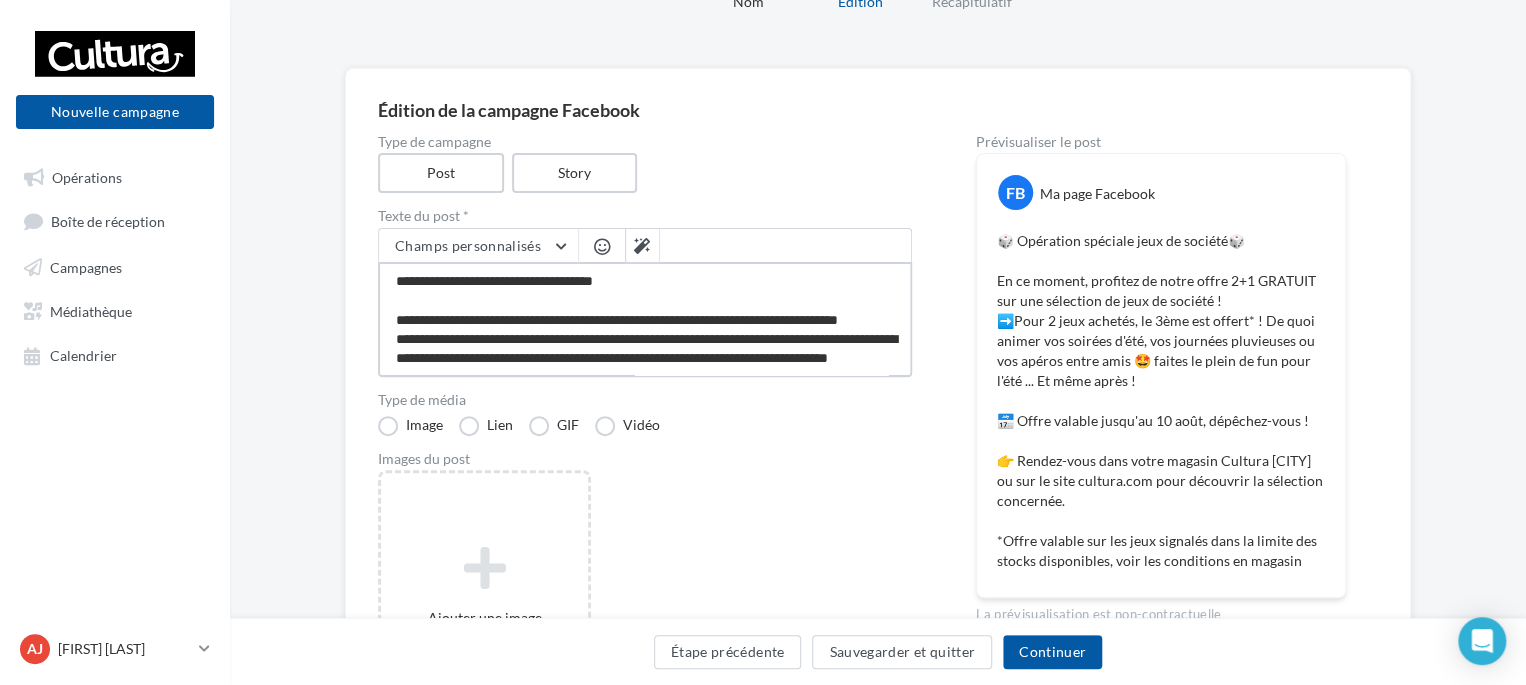 type on "**********" 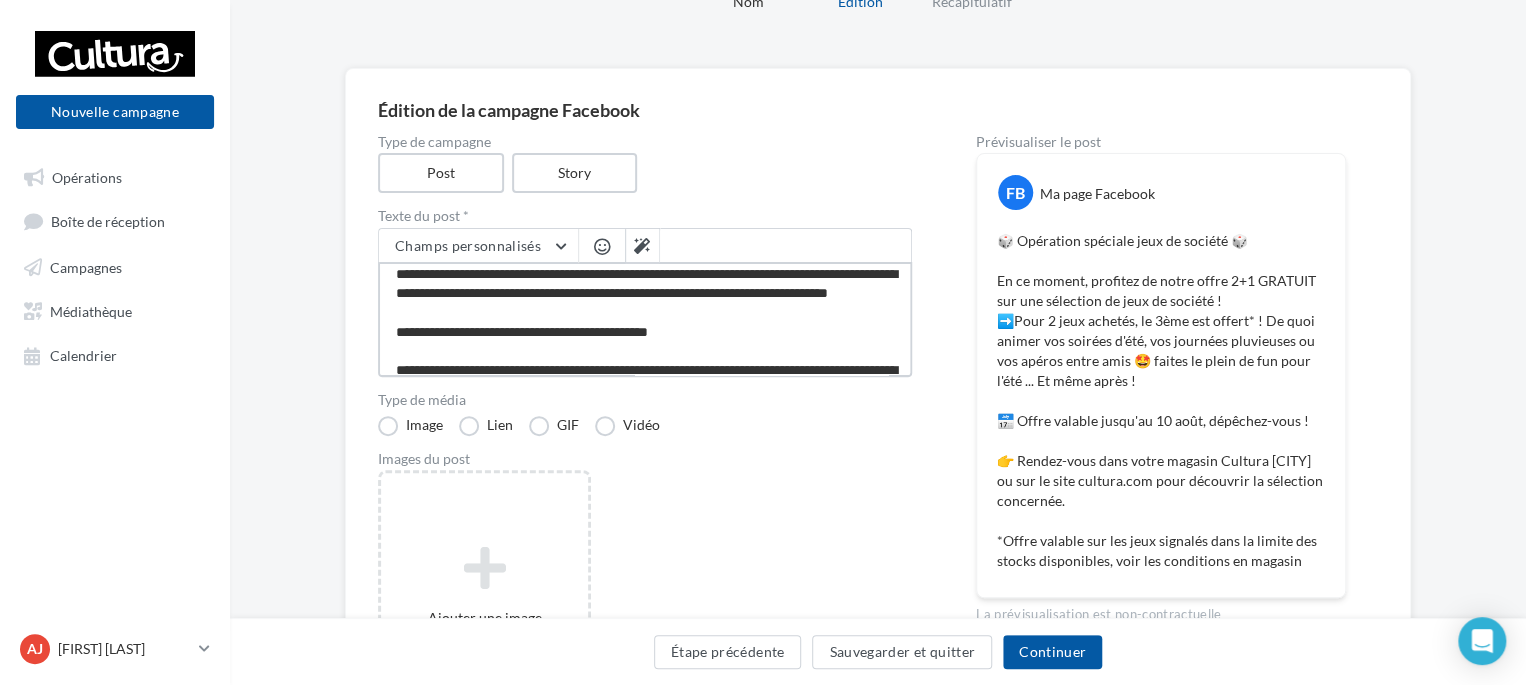 scroll, scrollTop: 100, scrollLeft: 0, axis: vertical 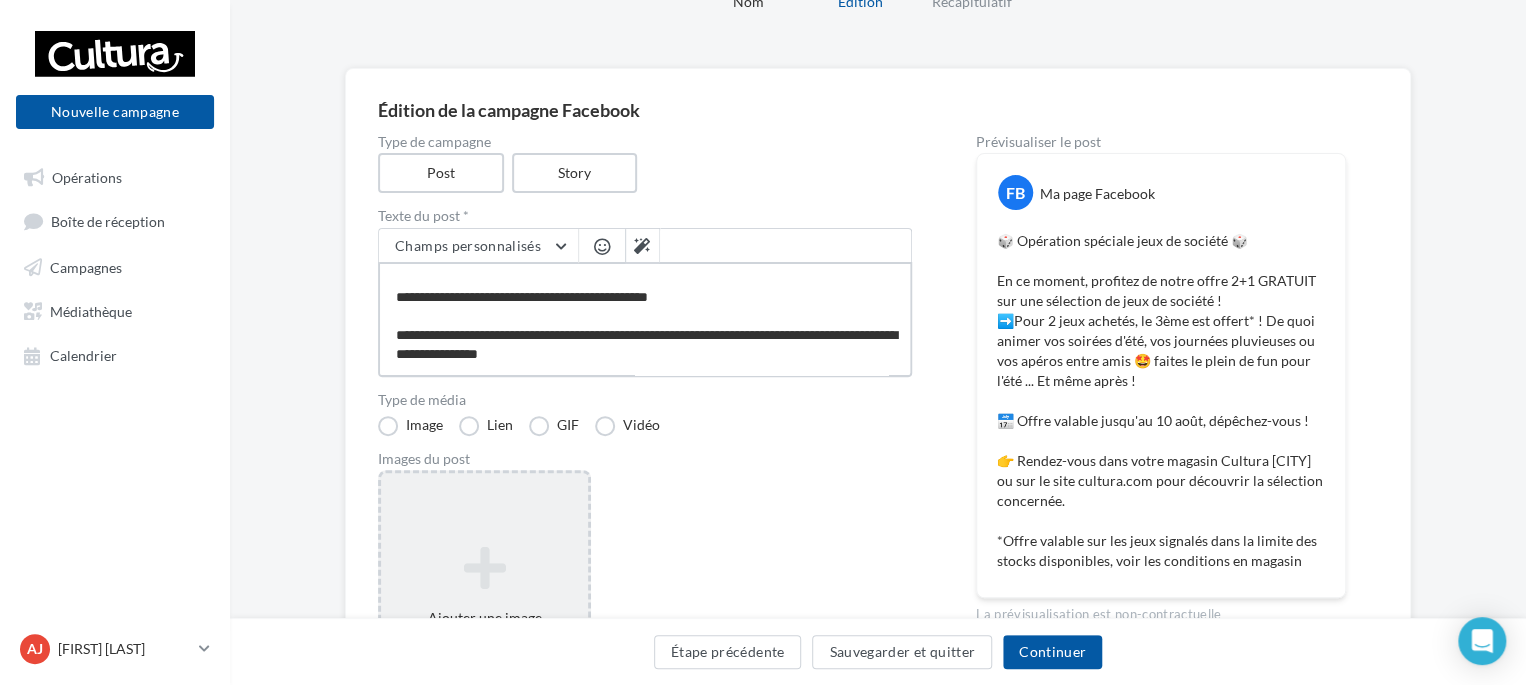 type on "**********" 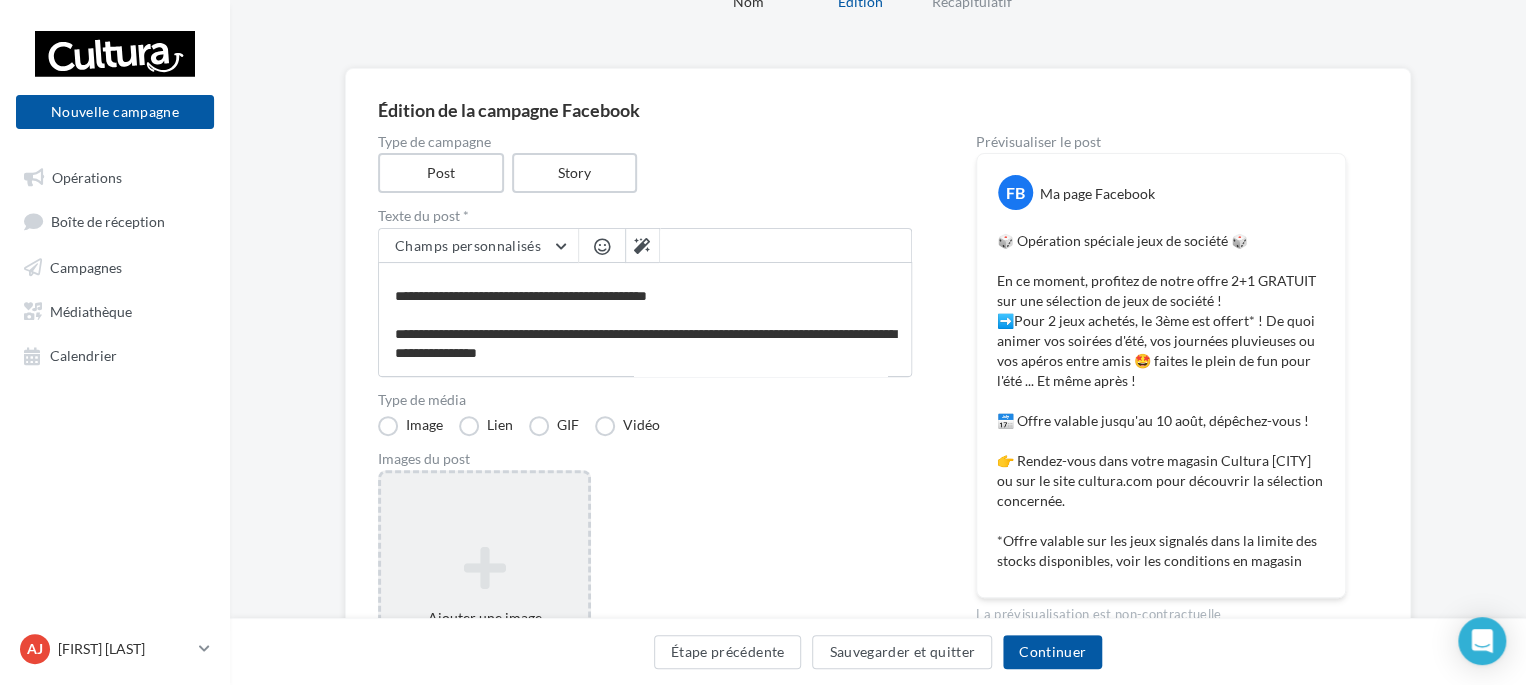 scroll, scrollTop: 99, scrollLeft: 0, axis: vertical 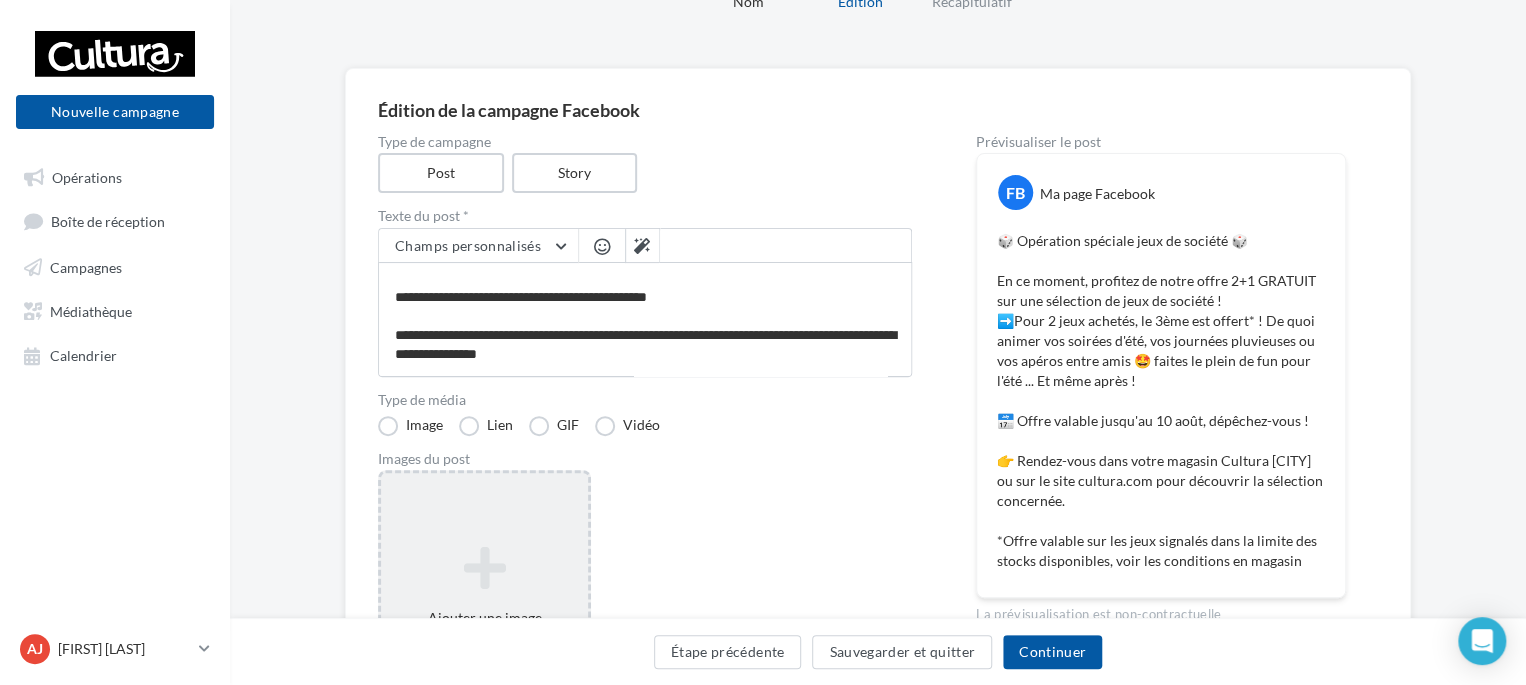 click at bounding box center [484, 568] 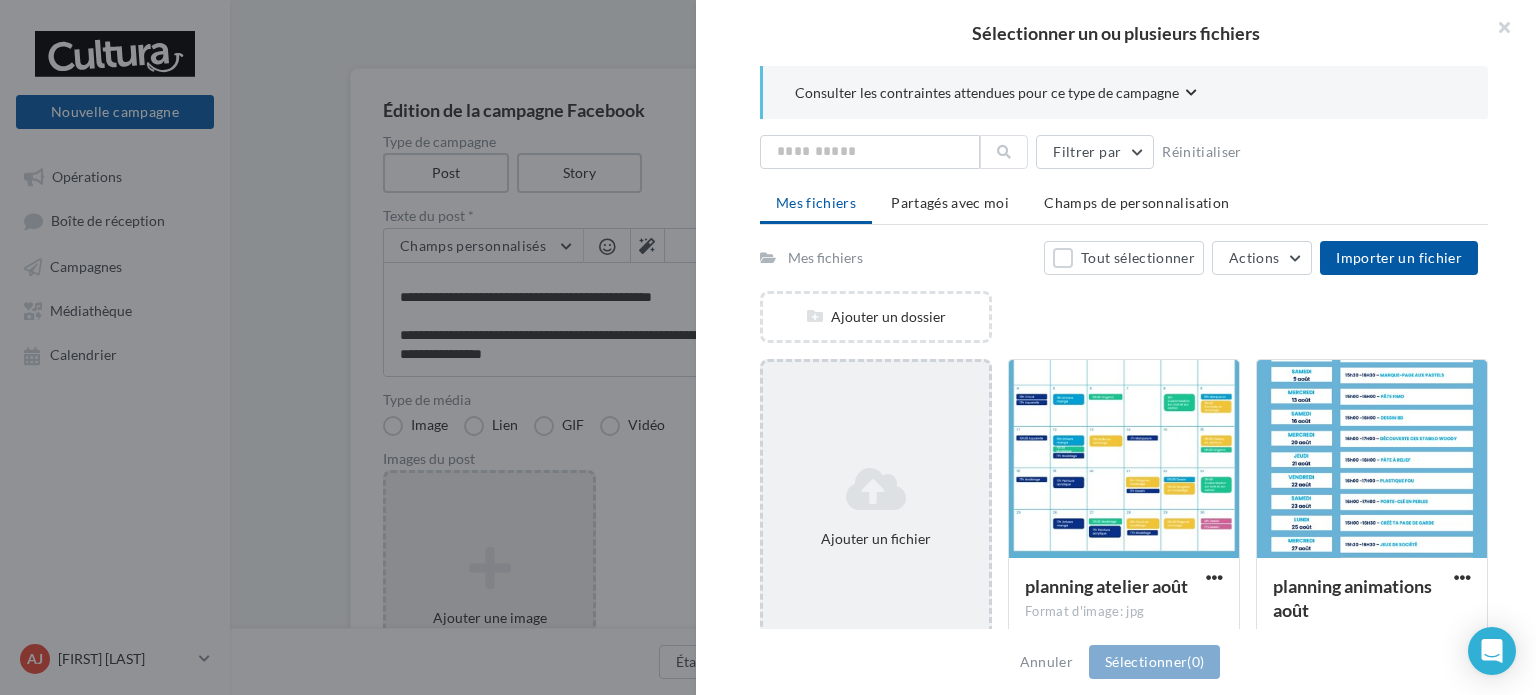 click at bounding box center [876, 489] 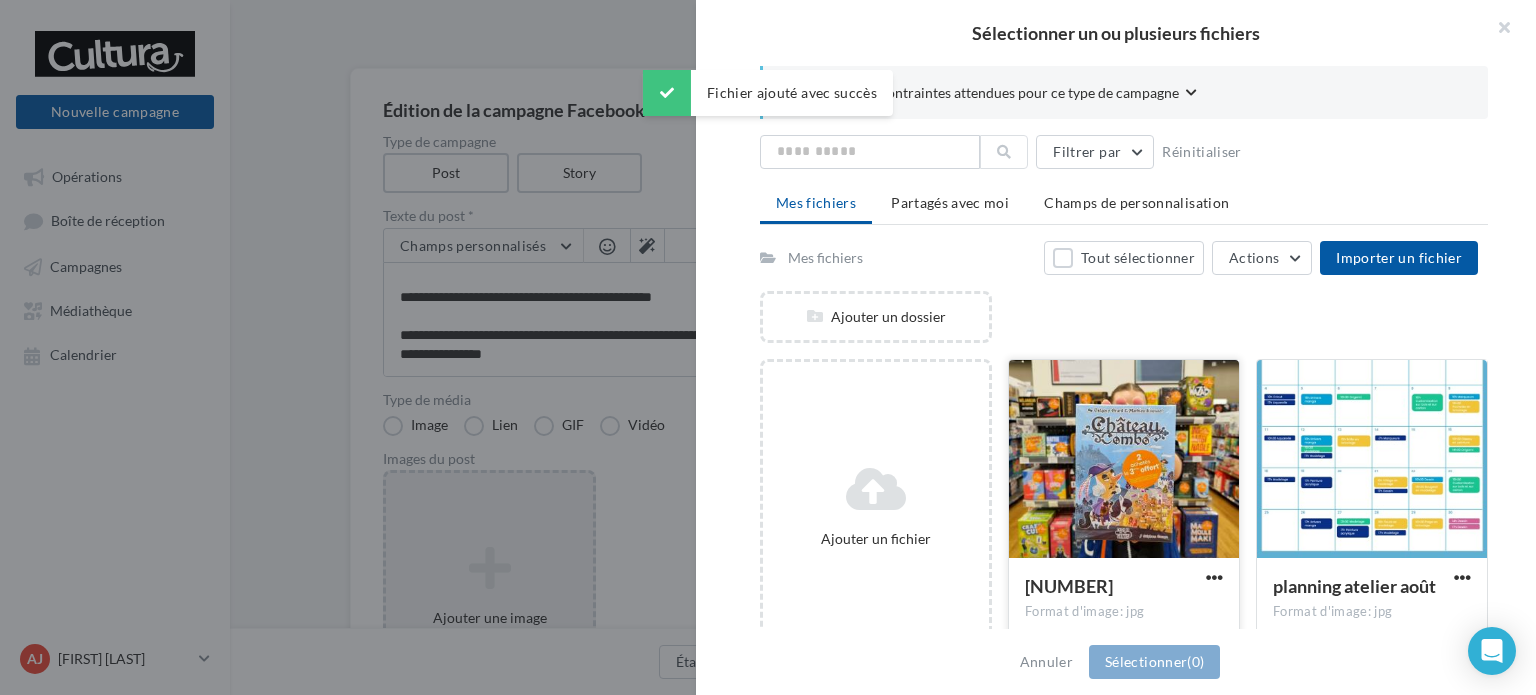 click at bounding box center (1124, 460) 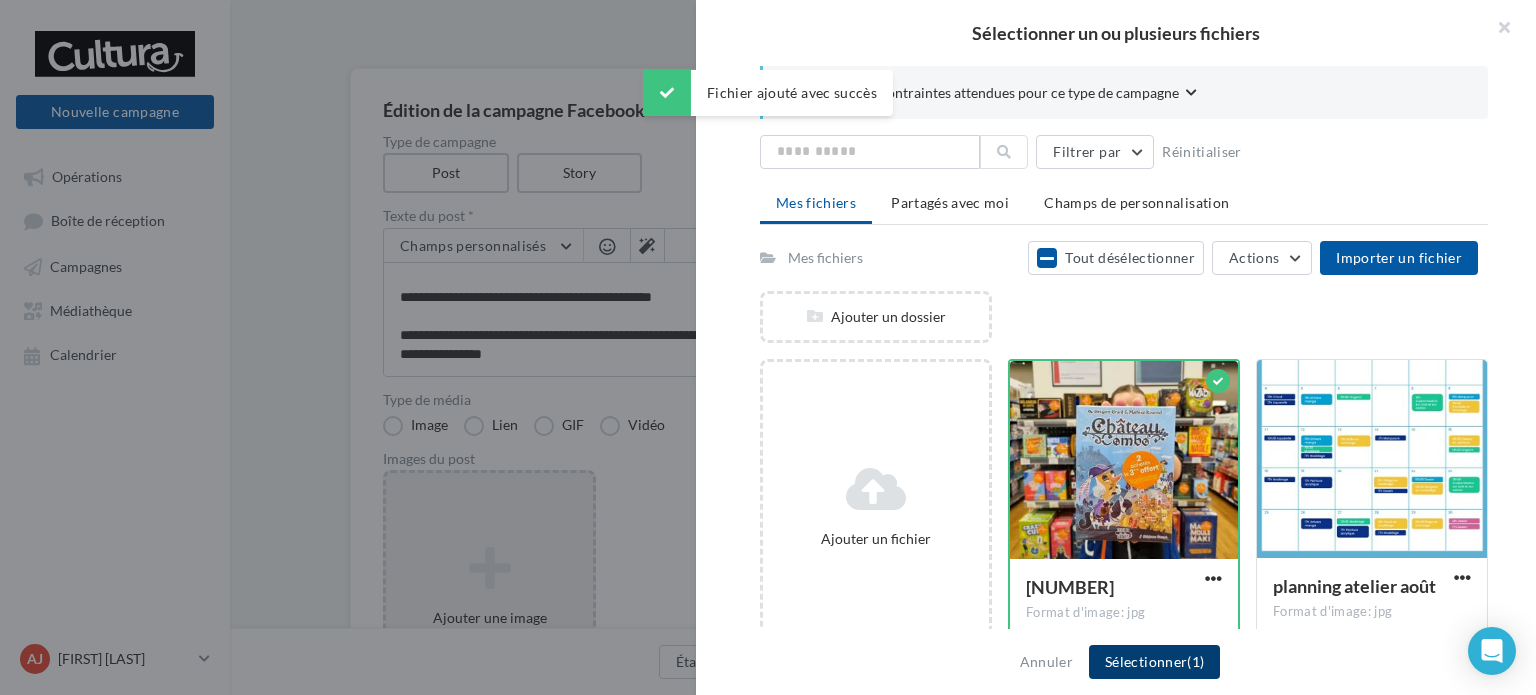 click on "Sélectionner   (1)" at bounding box center [1154, 662] 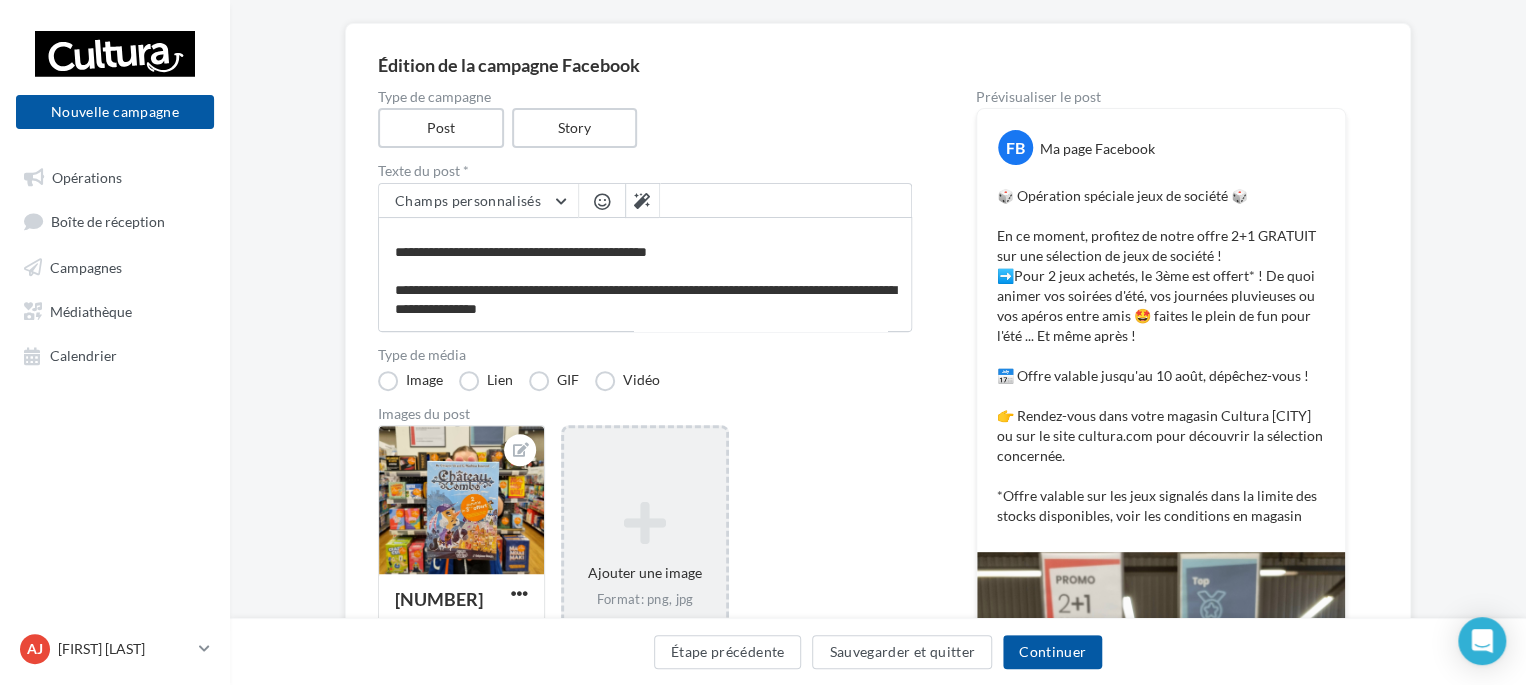 scroll, scrollTop: 100, scrollLeft: 0, axis: vertical 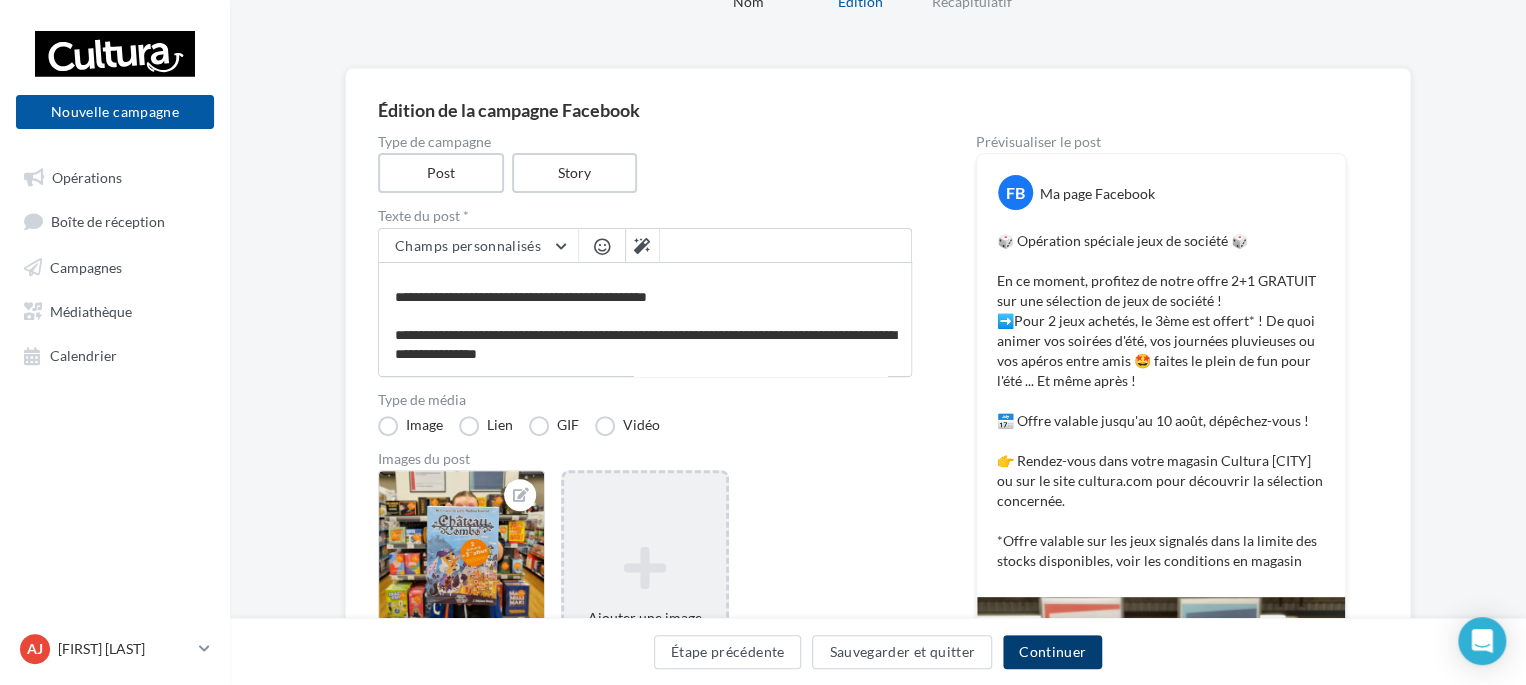 click on "Continuer" at bounding box center (1052, 652) 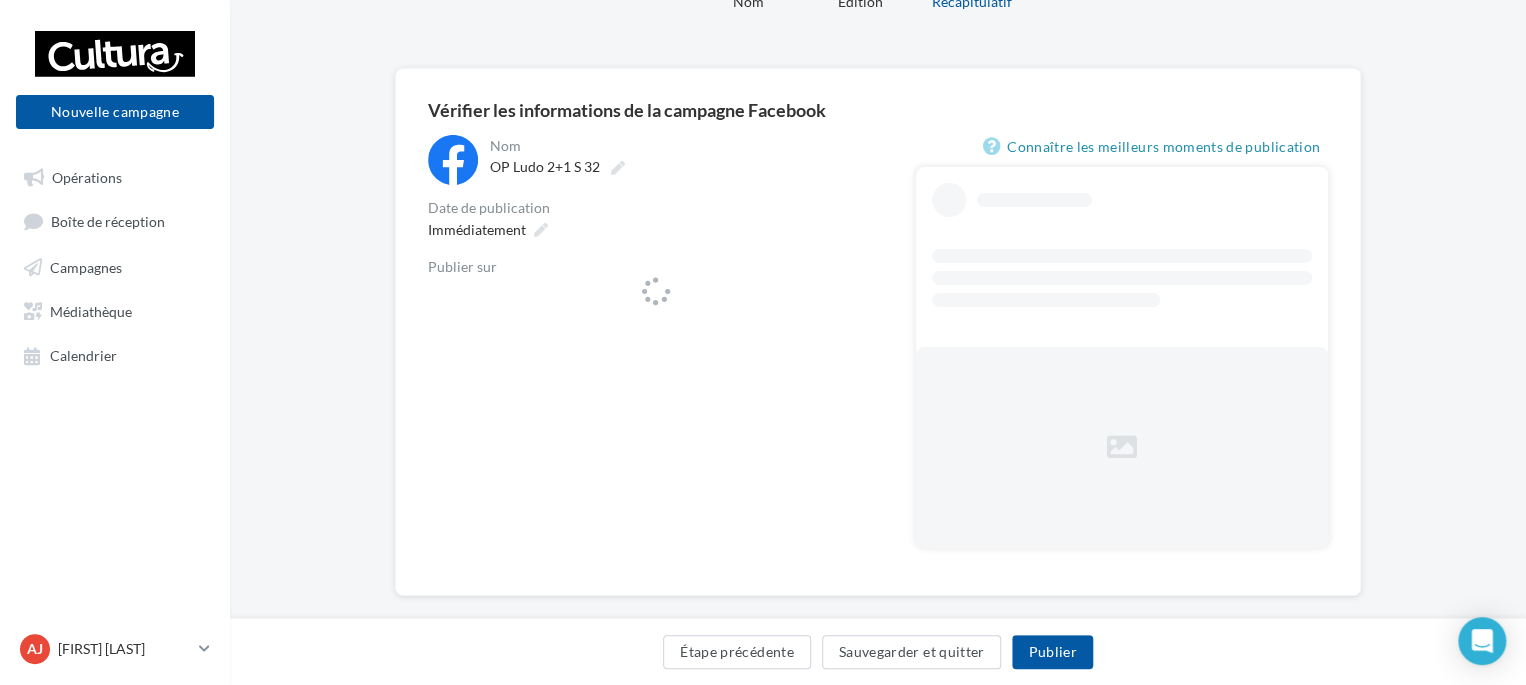 scroll, scrollTop: 0, scrollLeft: 0, axis: both 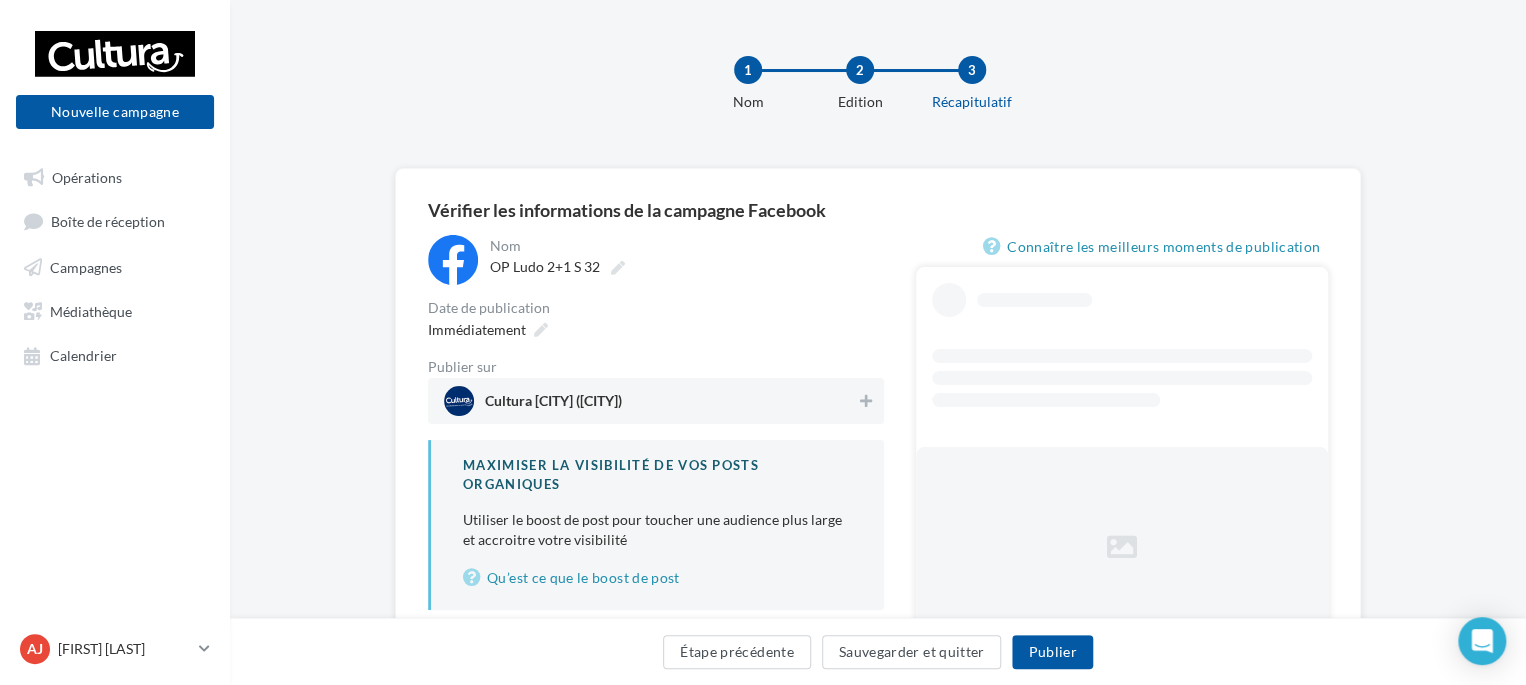 drag, startPoint x: 658, startPoint y: 392, endPoint x: 507, endPoint y: 368, distance: 152.89539 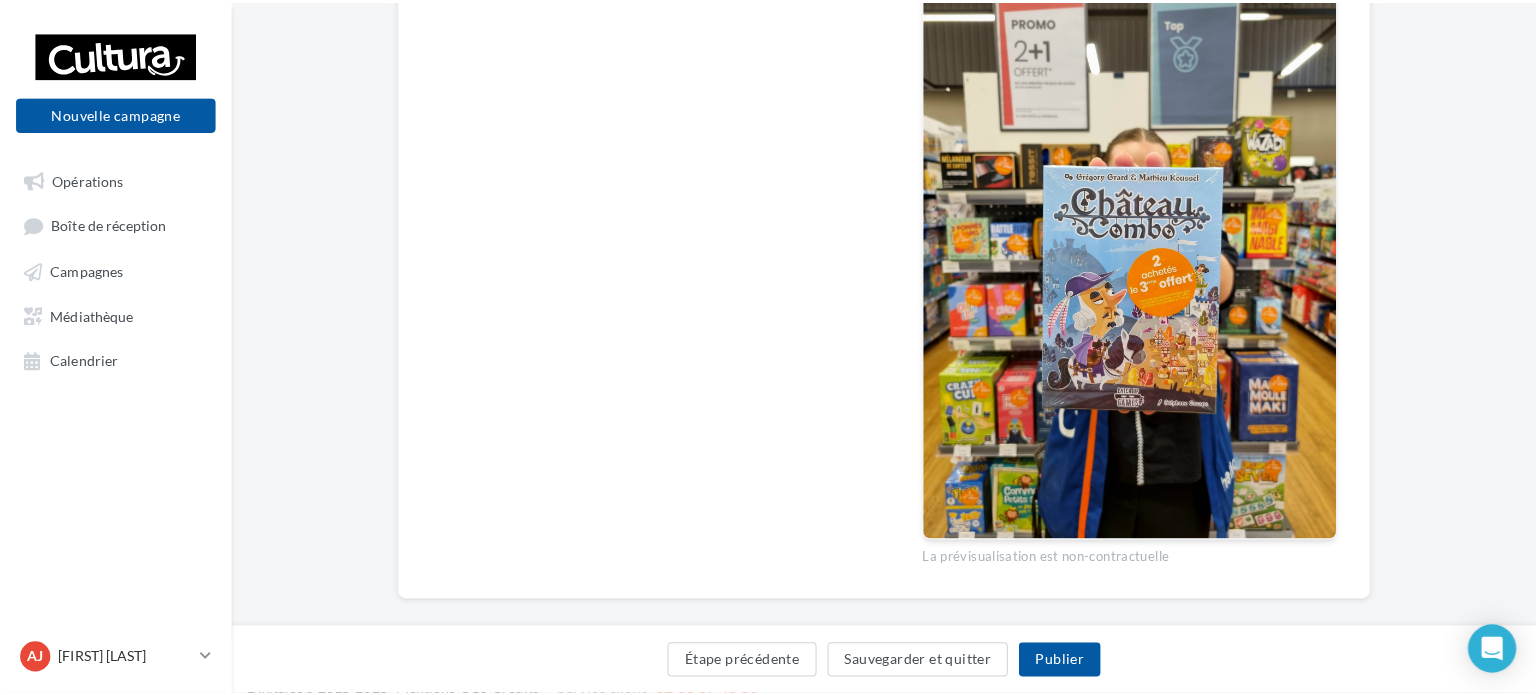 scroll, scrollTop: 600, scrollLeft: 0, axis: vertical 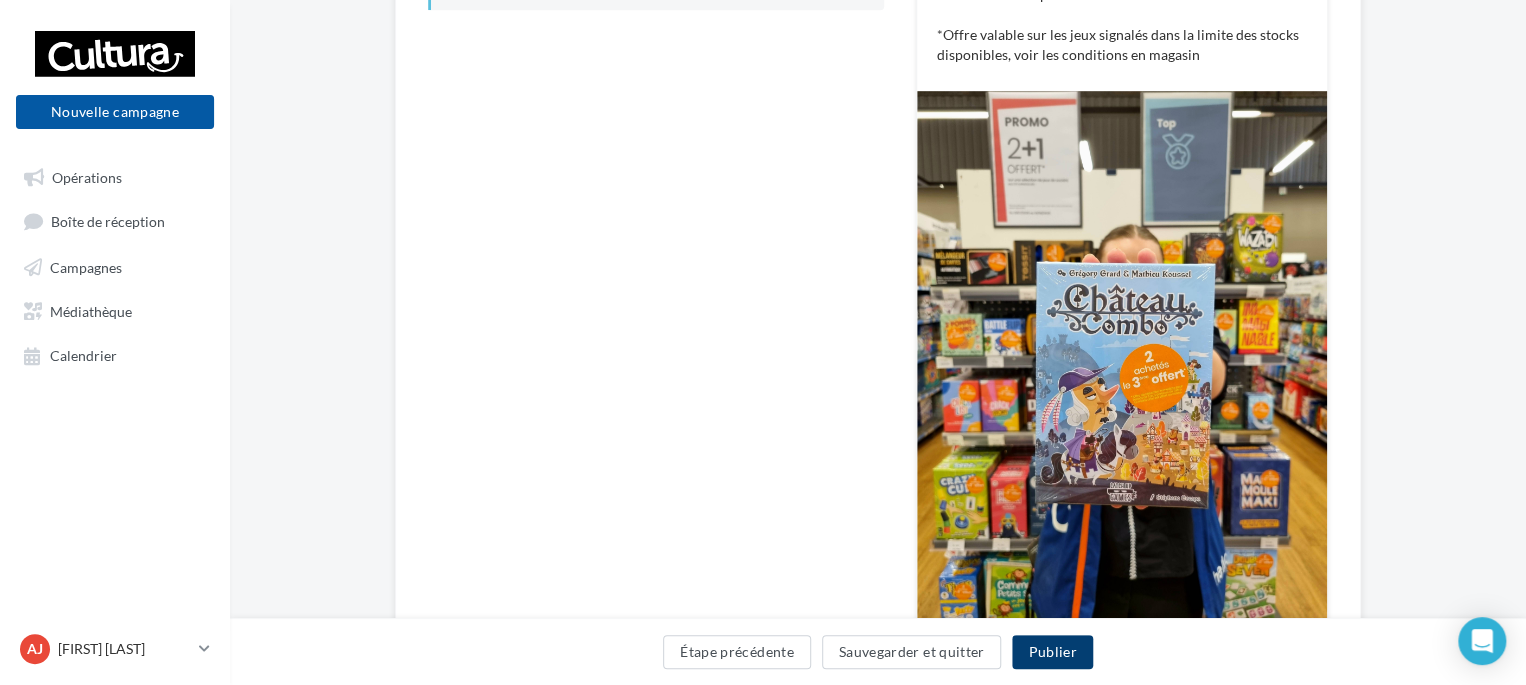 click on "Publier" at bounding box center (1052, 652) 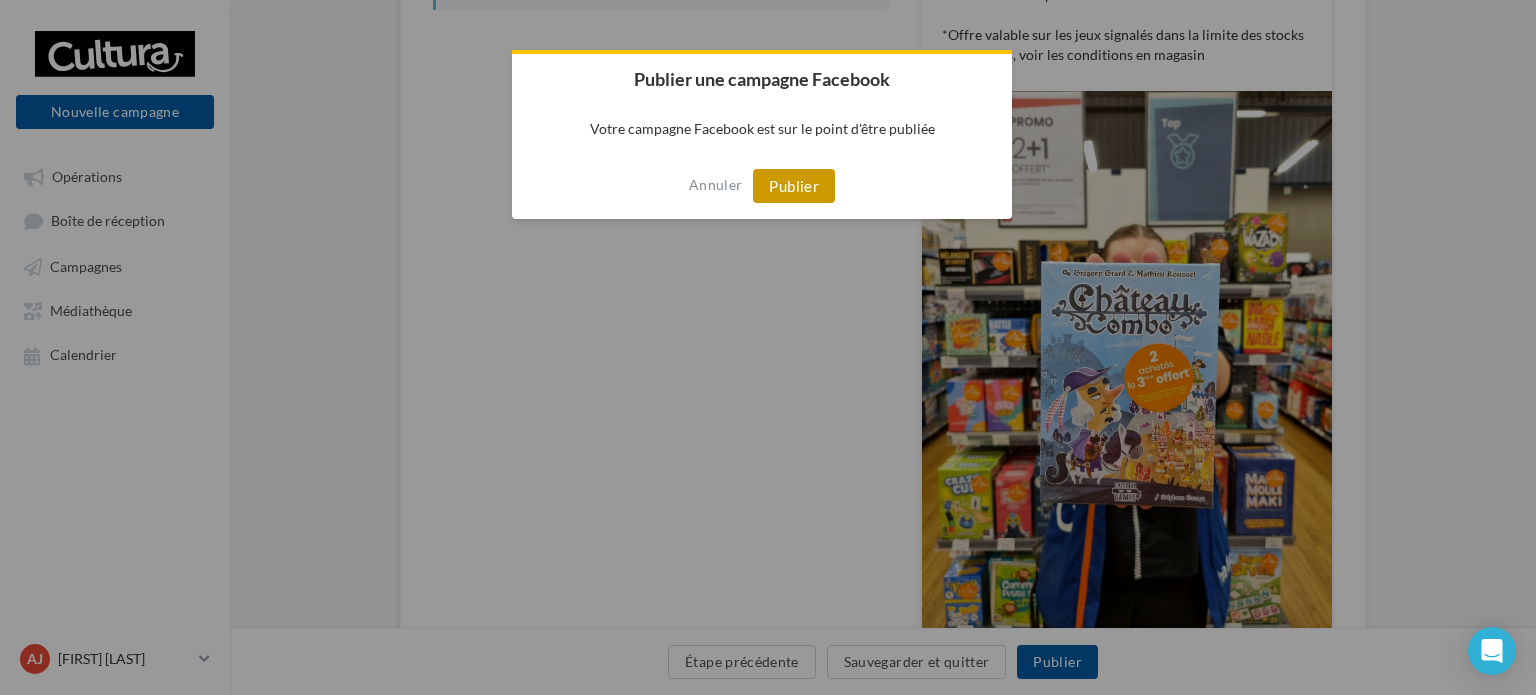 click on "Publier" at bounding box center [794, 186] 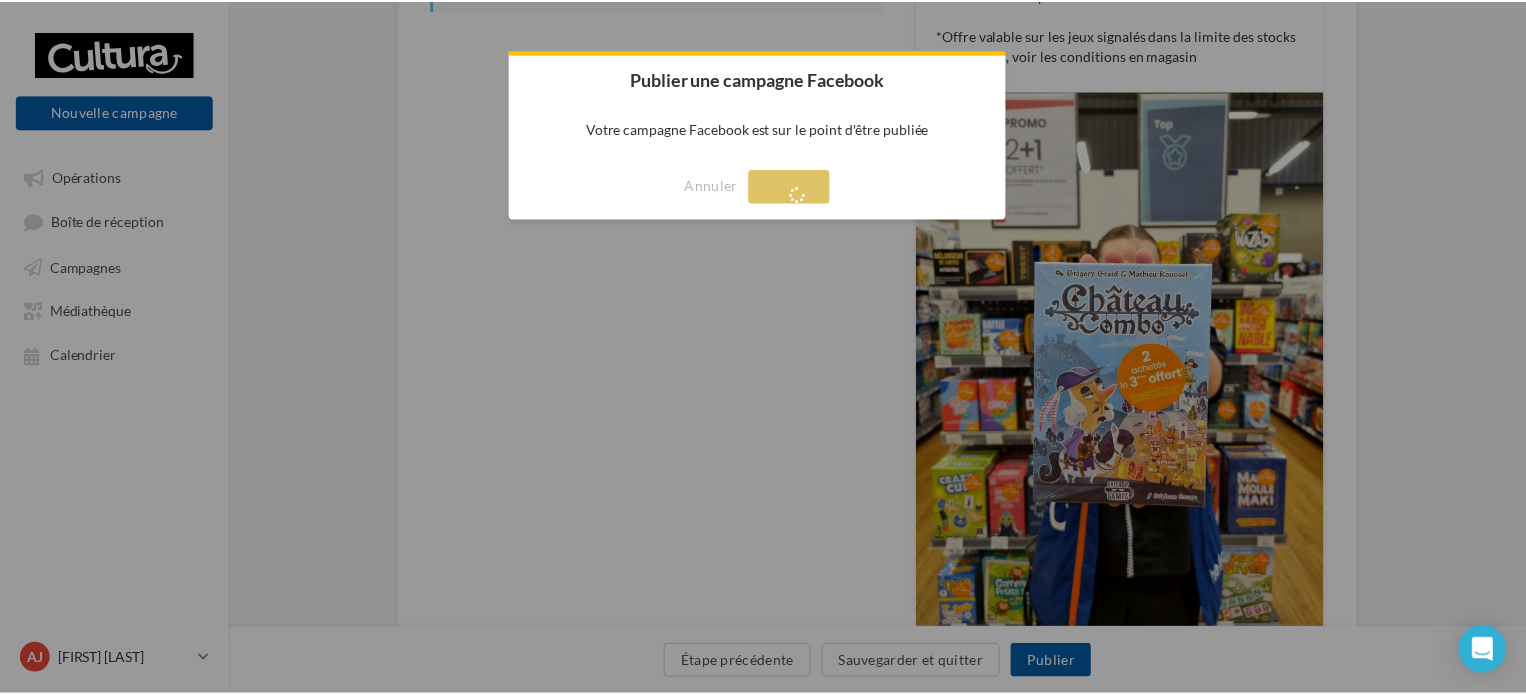 scroll, scrollTop: 32, scrollLeft: 0, axis: vertical 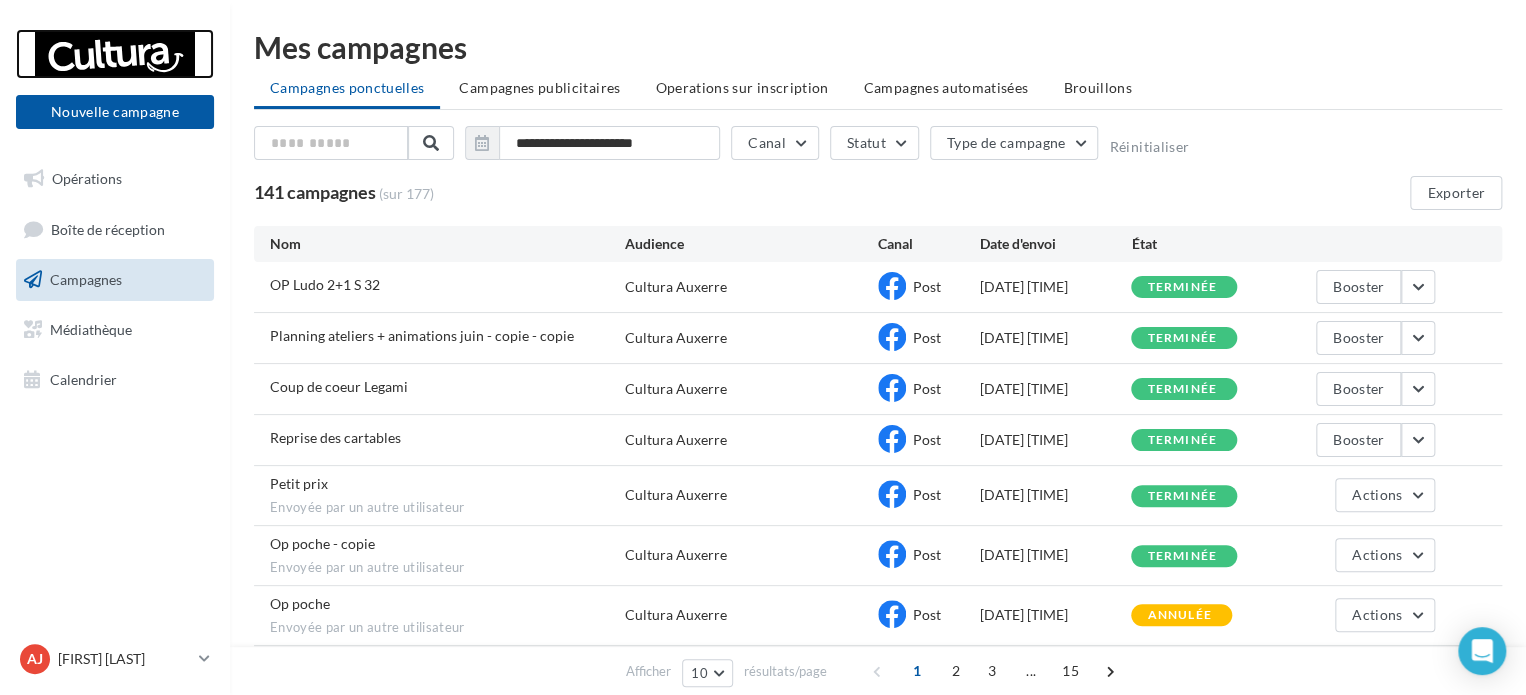 click at bounding box center (115, 54) 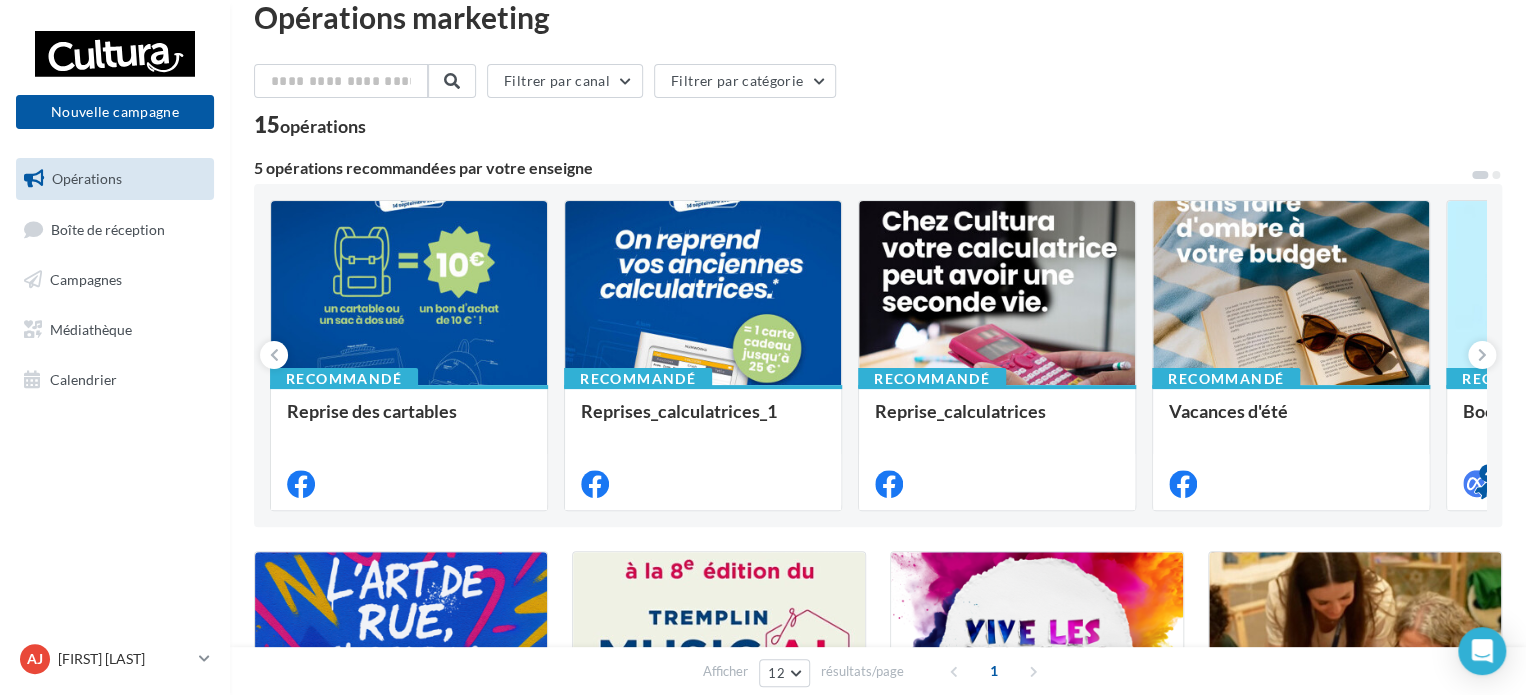scroll, scrollTop: 0, scrollLeft: 0, axis: both 